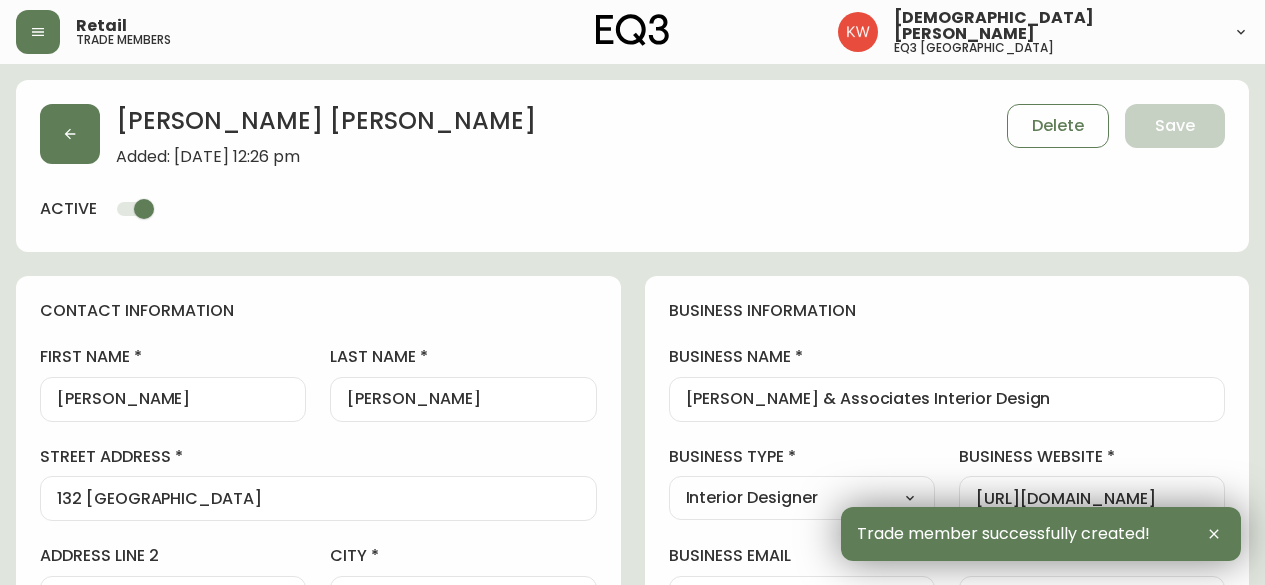 select on "AB" 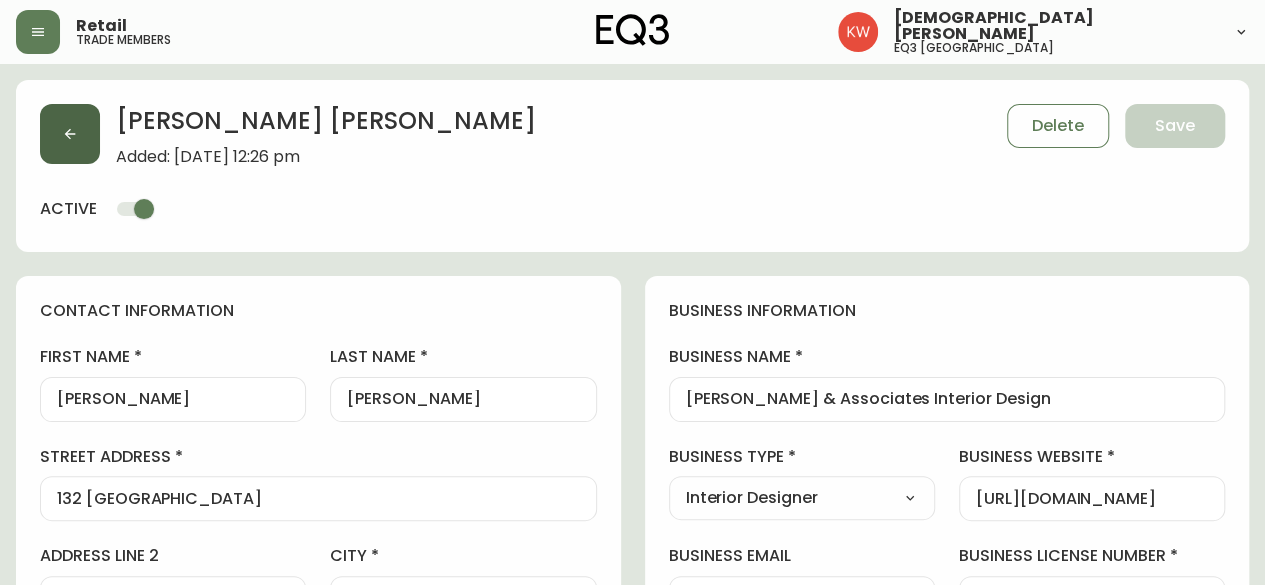 click at bounding box center (70, 134) 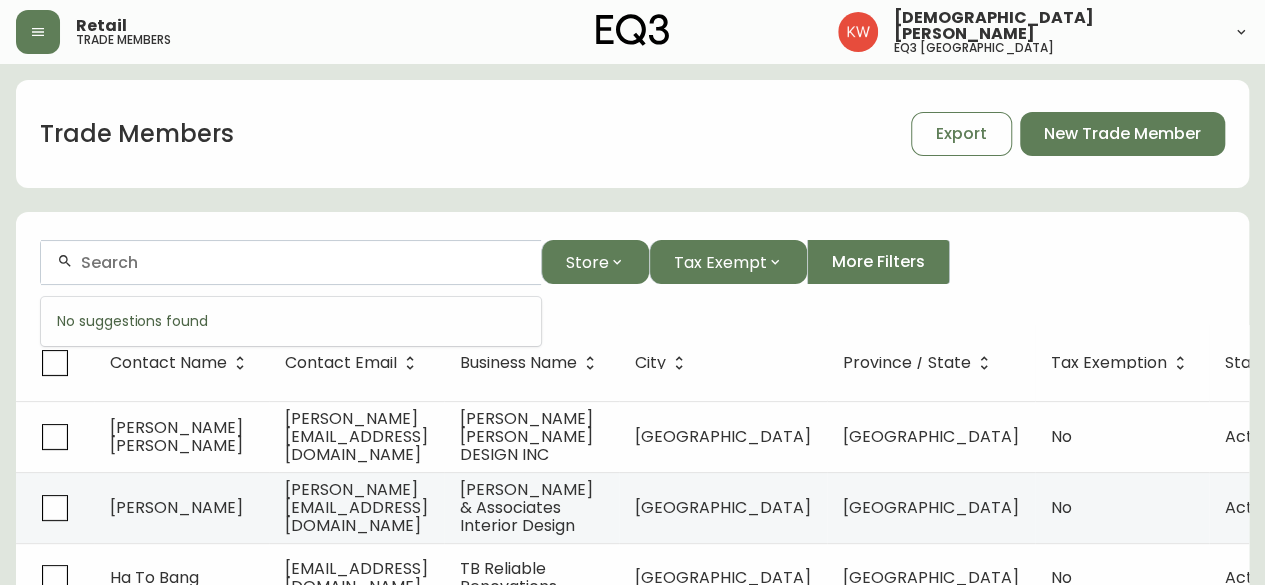click at bounding box center (303, 262) 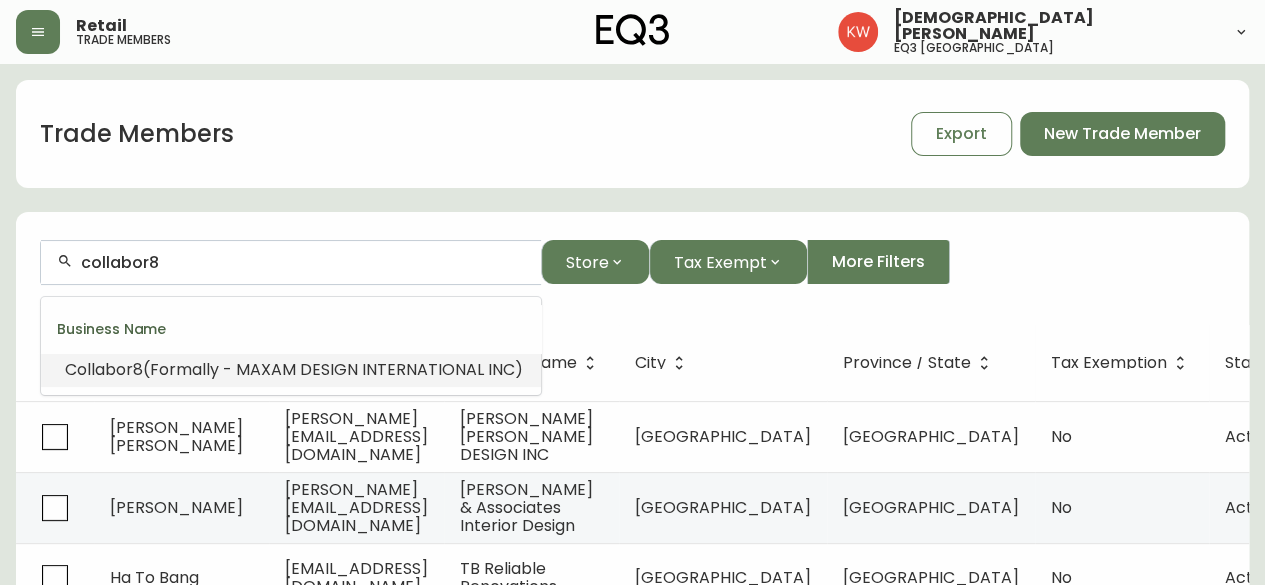 click on "(Formally - MAXAM DESIGN INTERNATIONAL INC)" at bounding box center (333, 369) 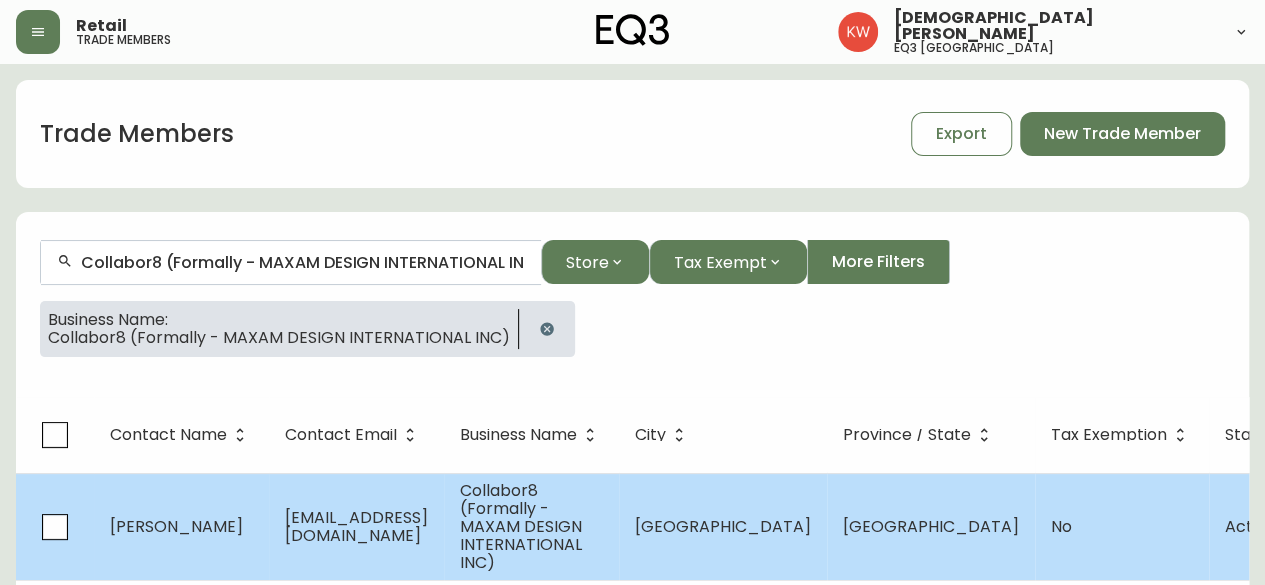 type on "Collabor8 (Formally - MAXAM DESIGN INTERNATIONAL INC)" 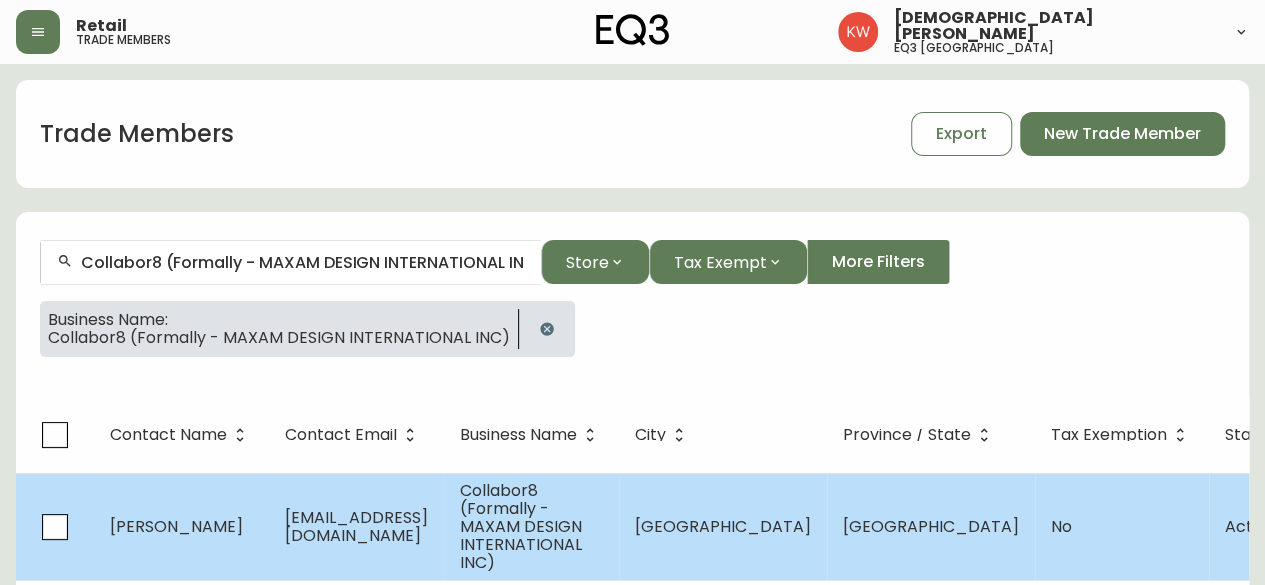 click on "[PERSON_NAME]" at bounding box center [181, 526] 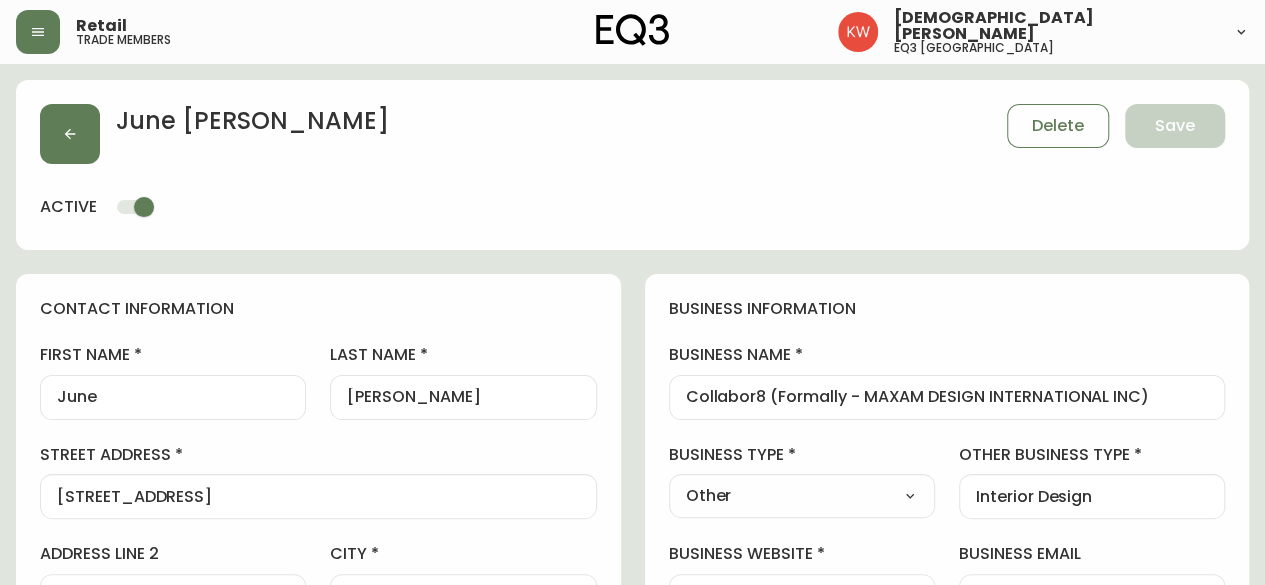 type on "EQ3 [GEOGRAPHIC_DATA]" 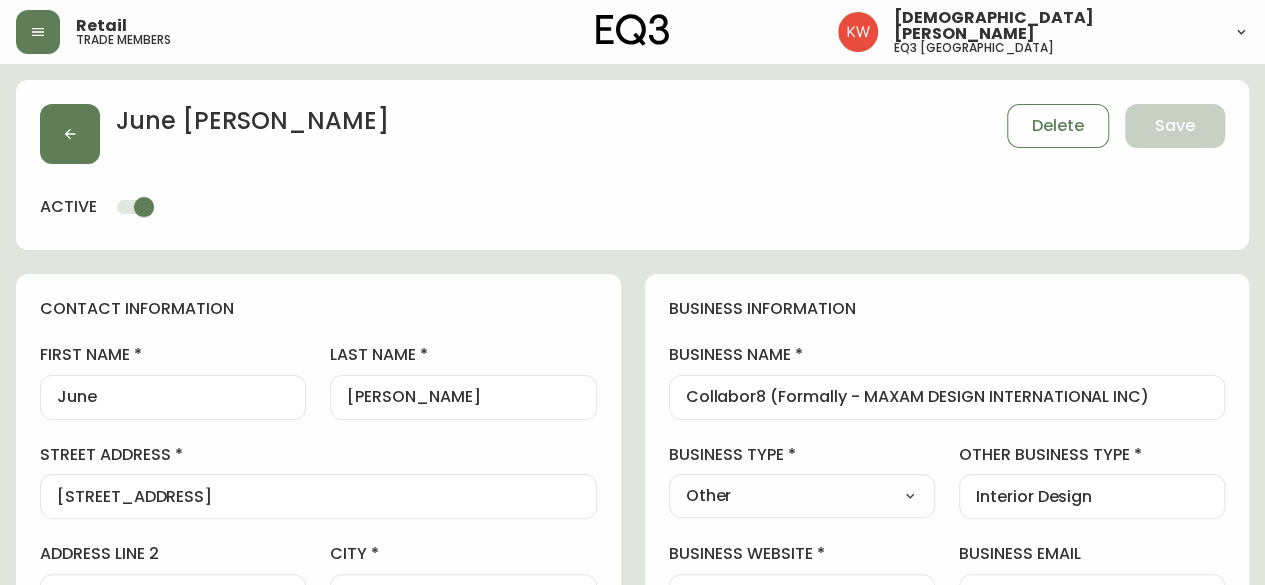 select on "cjw10z96m00006gs08l3o91tv" 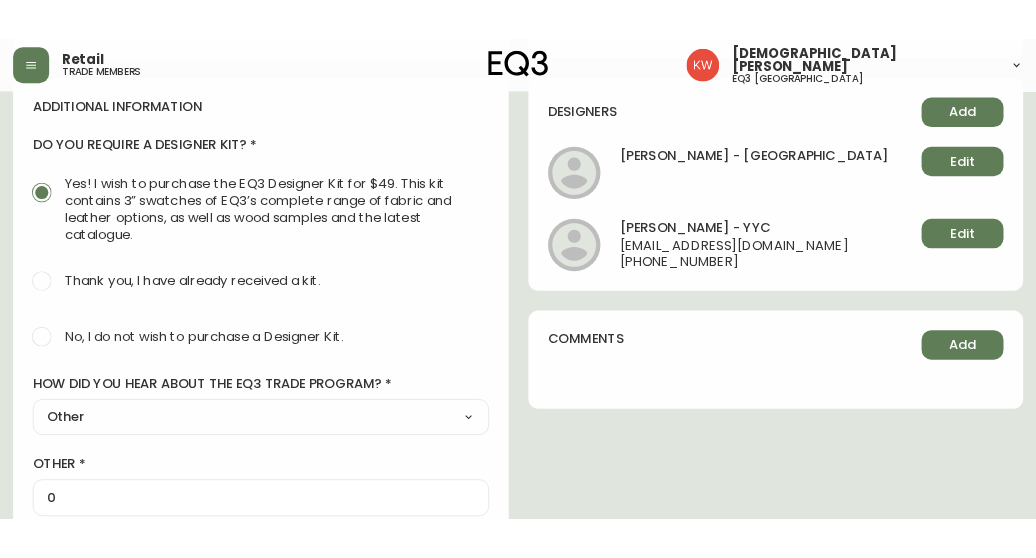 scroll, scrollTop: 800, scrollLeft: 0, axis: vertical 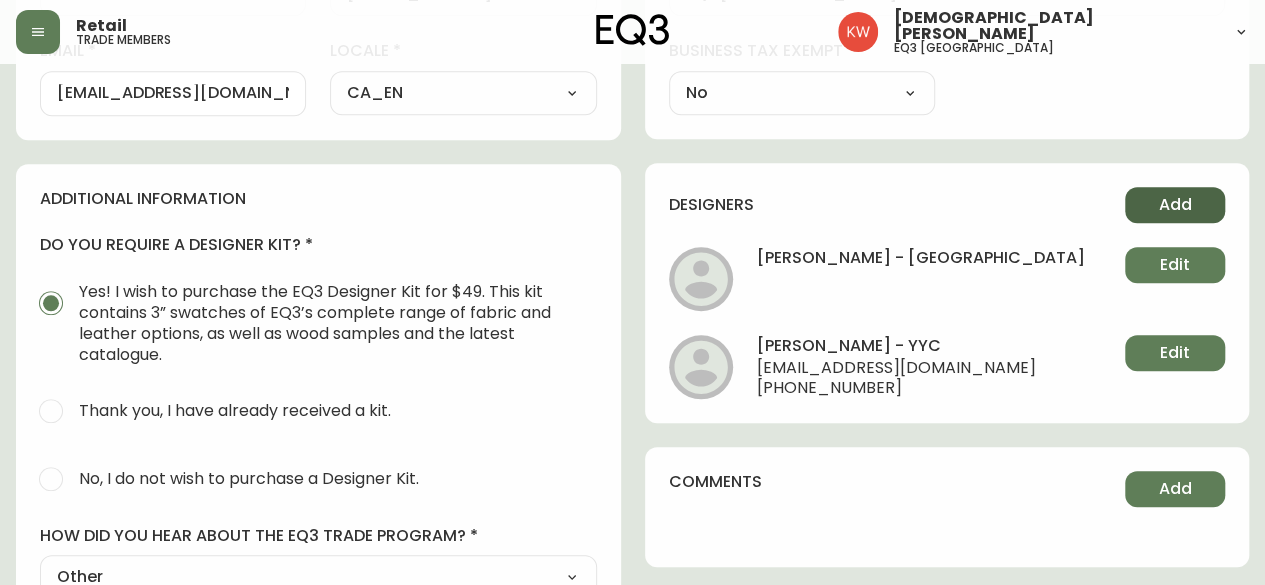 click on "Add" at bounding box center (1175, 205) 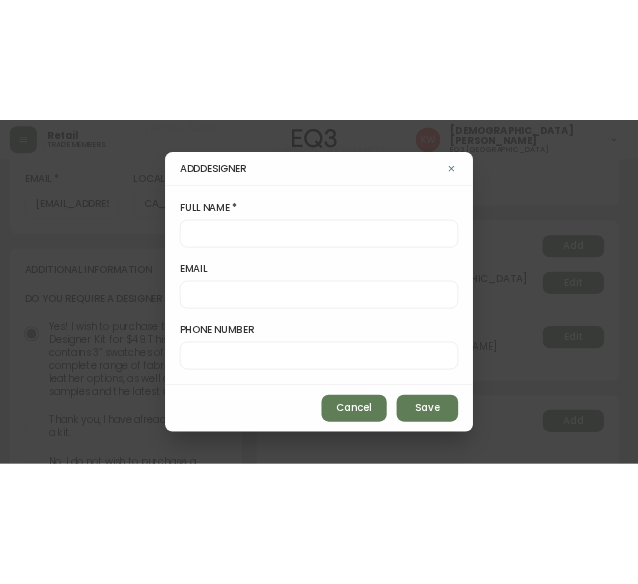 scroll, scrollTop: 934, scrollLeft: 0, axis: vertical 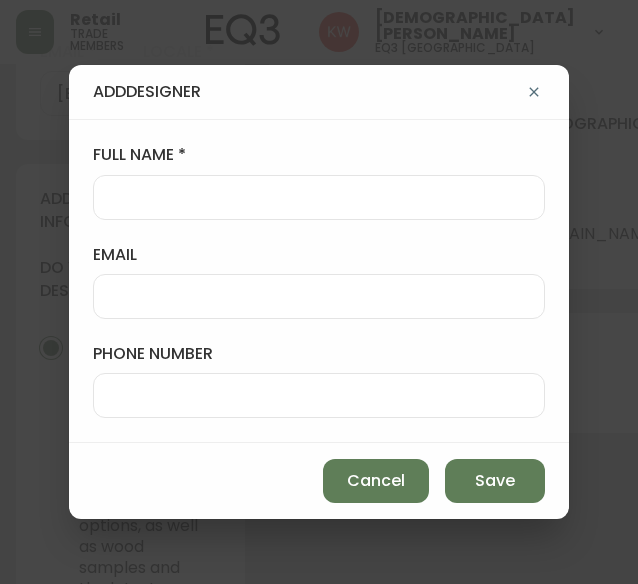 click at bounding box center [319, 197] 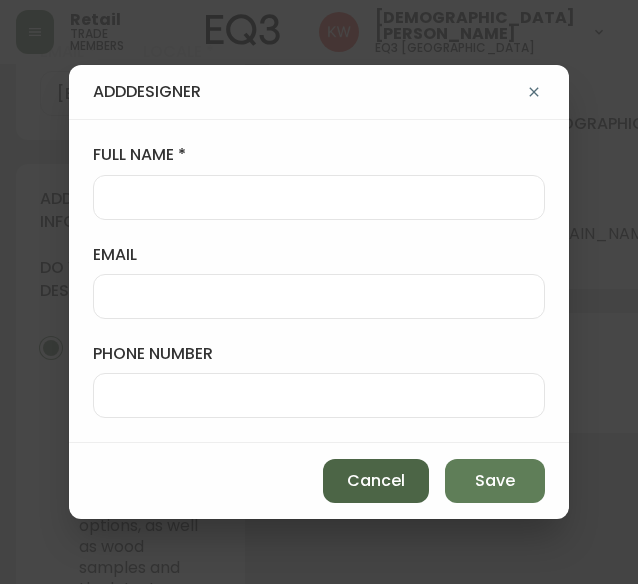 click on "Cancel" at bounding box center [376, 481] 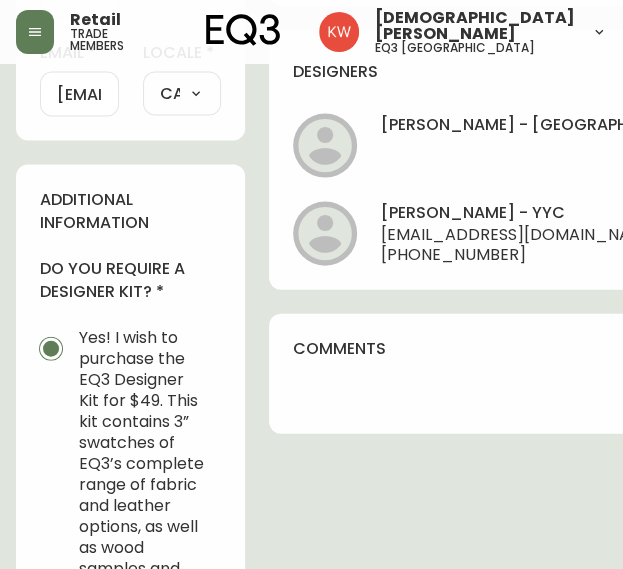 click on "Add" at bounding box center (783, 71) 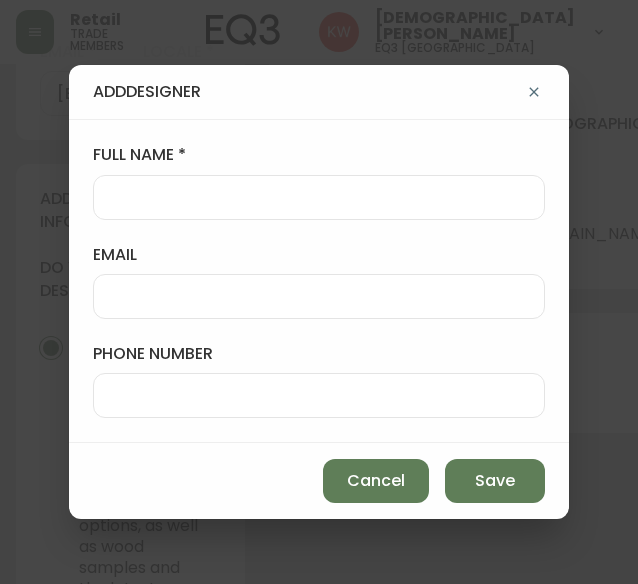 click at bounding box center [319, 197] 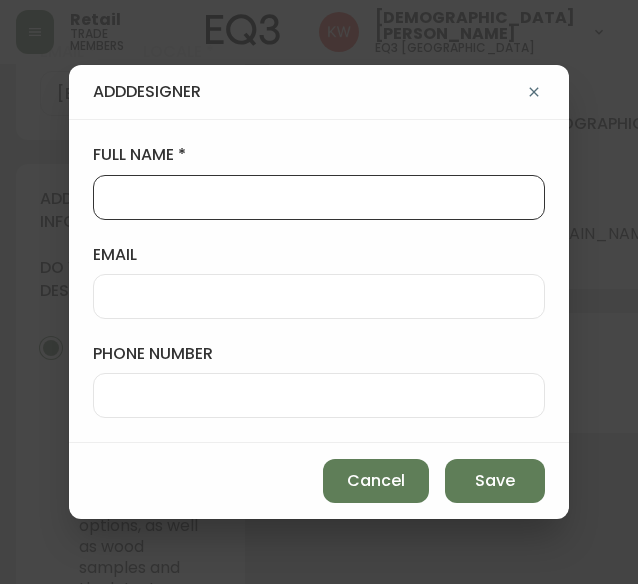 click on "full name" at bounding box center [319, 197] 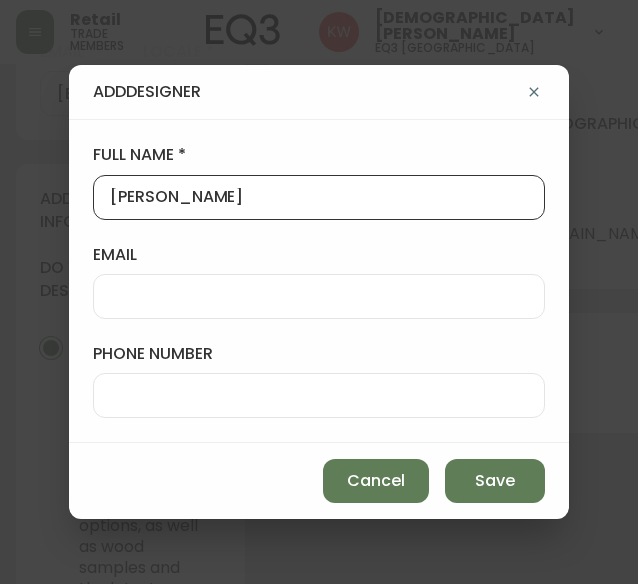 type on "[PERSON_NAME]" 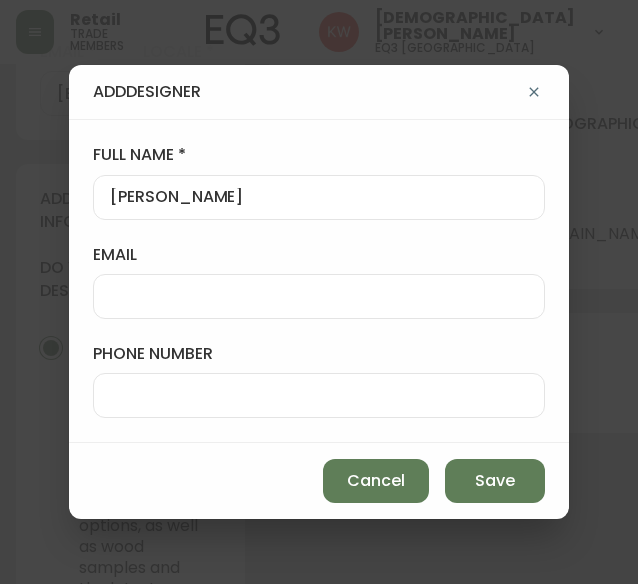 click on "email" at bounding box center (319, 296) 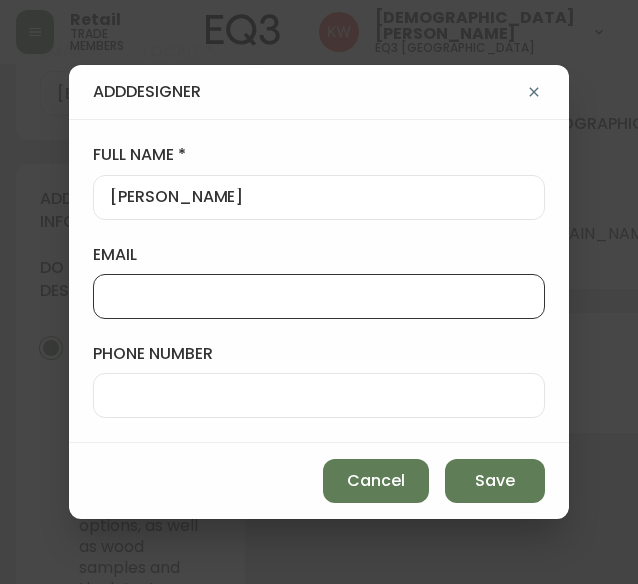 paste on "[EMAIL_ADDRESS][DOMAIN_NAME]" 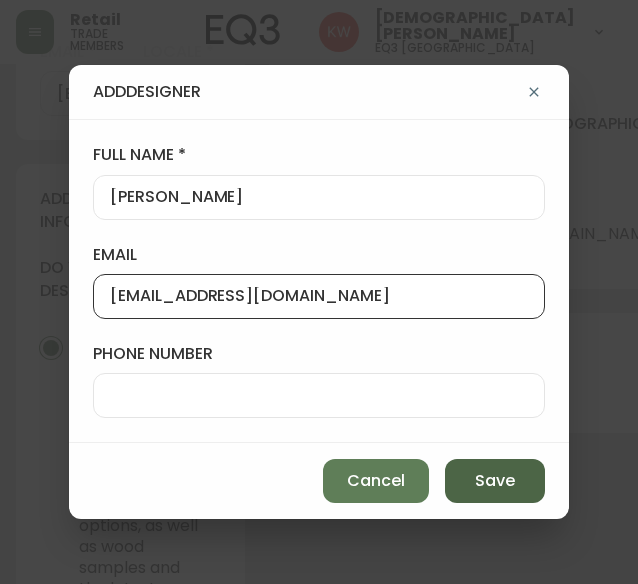 type on "[EMAIL_ADDRESS][DOMAIN_NAME]" 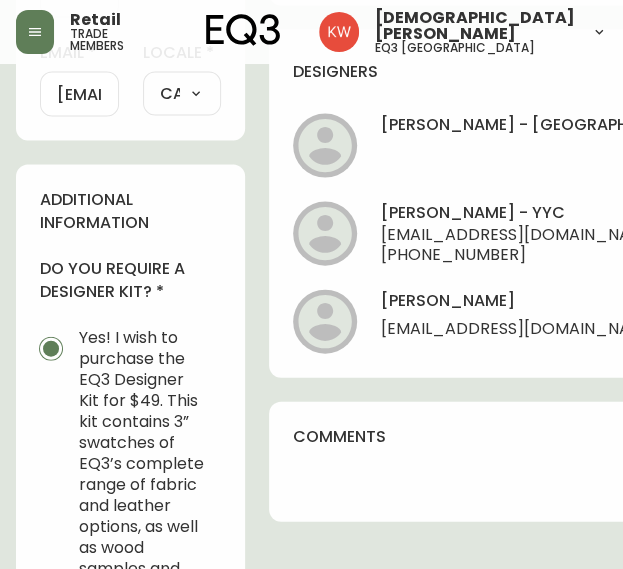 click on "Add" at bounding box center [783, 71] 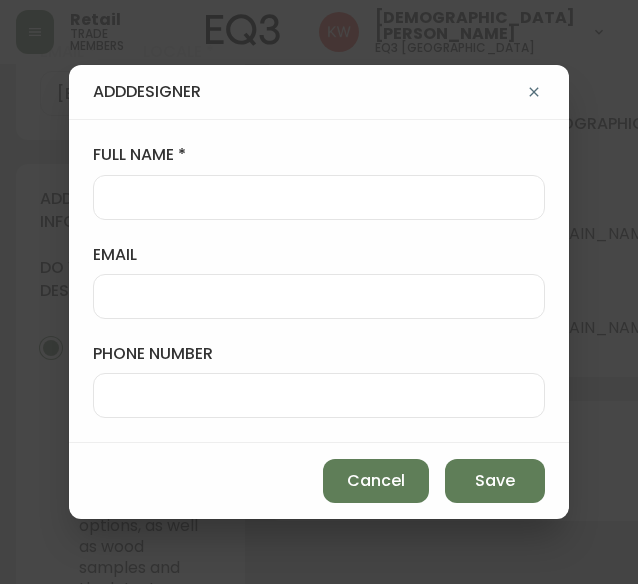 click at bounding box center [319, 197] 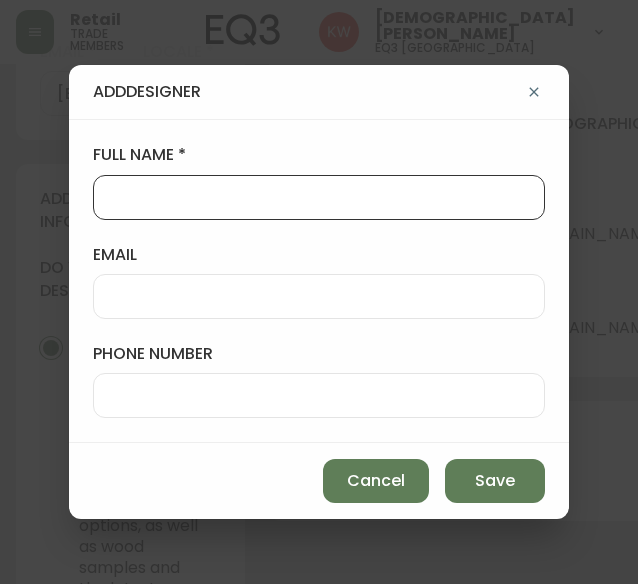 paste on "[PERSON_NAME]" 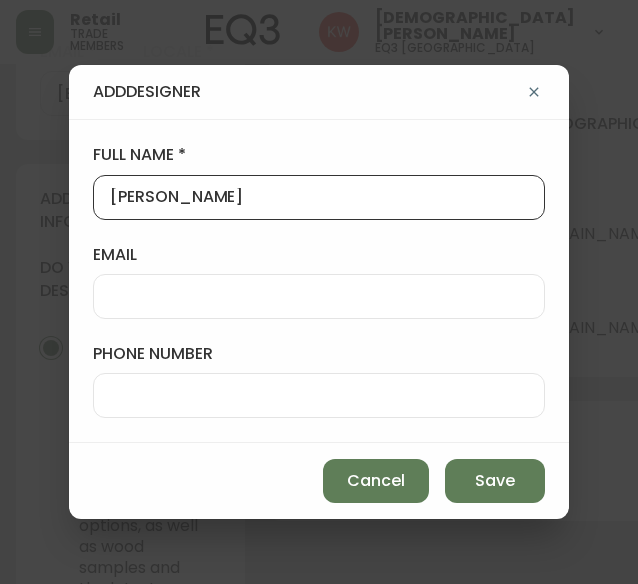 type on "[PERSON_NAME]" 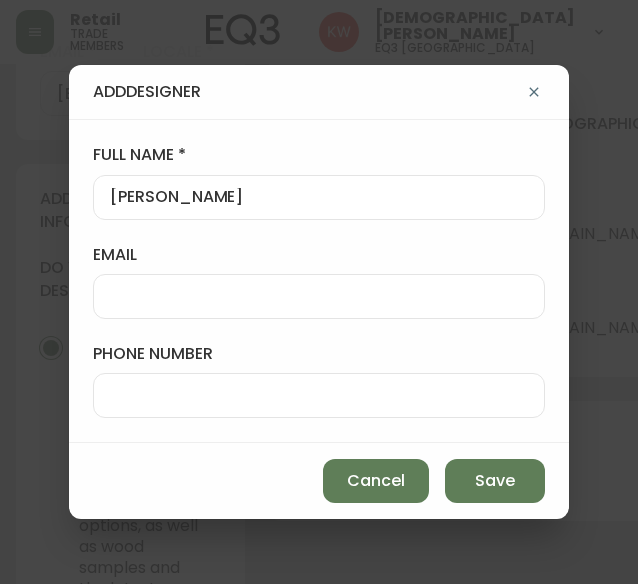 click at bounding box center [319, 296] 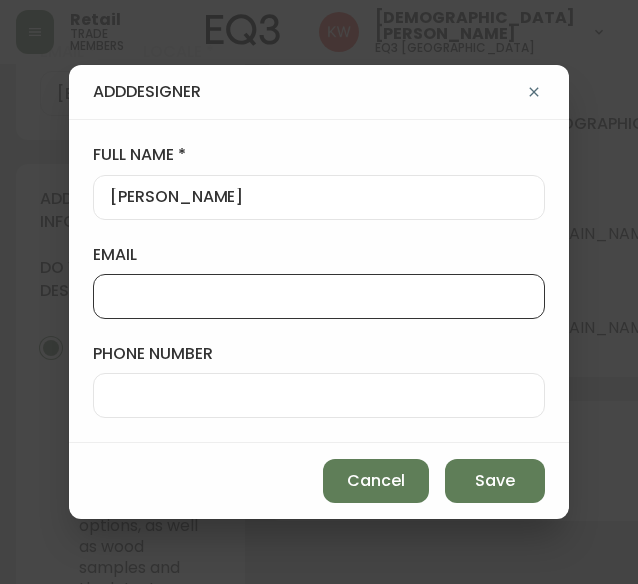 paste on "[EMAIL_ADDRESS][DOMAIN_NAME]" 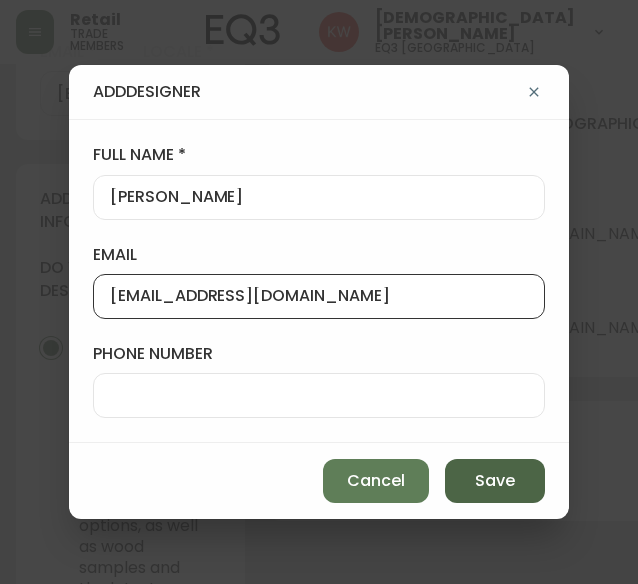 type on "[EMAIL_ADDRESS][DOMAIN_NAME]" 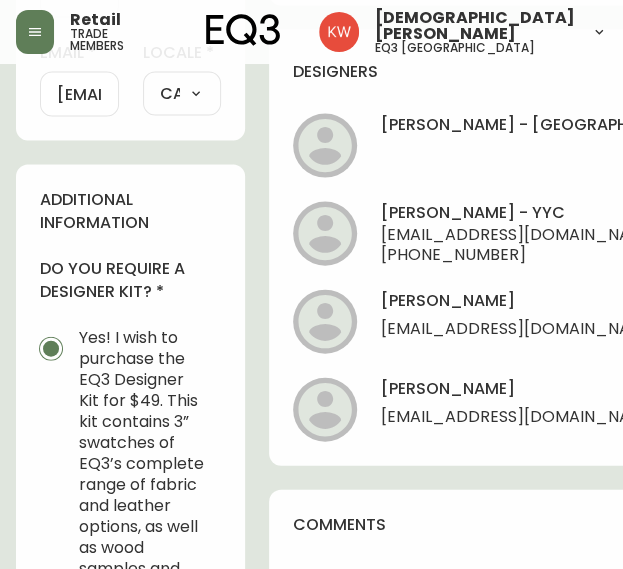 click on "Add" at bounding box center [783, 71] 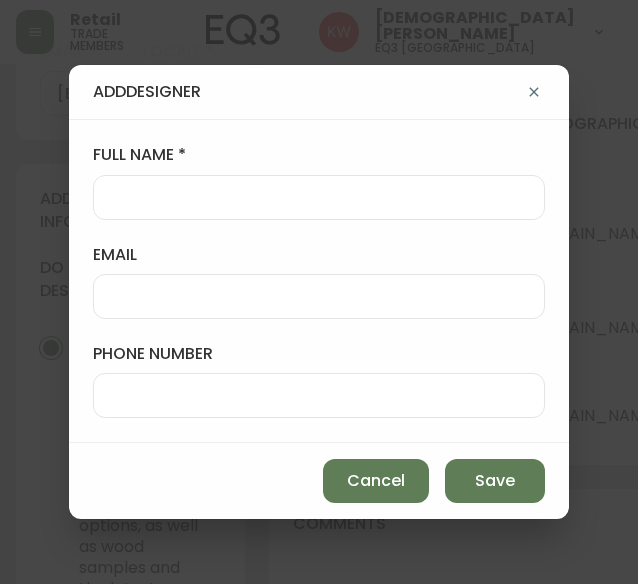 click on "full name" at bounding box center [319, 197] 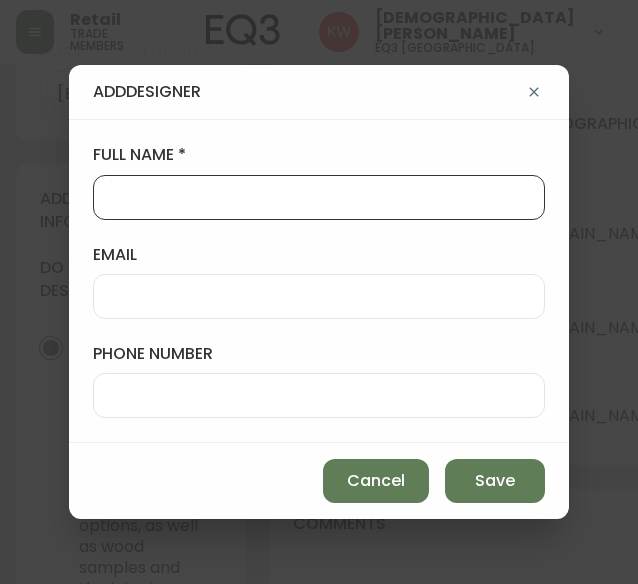 paste on "[PERSON_NAME]" 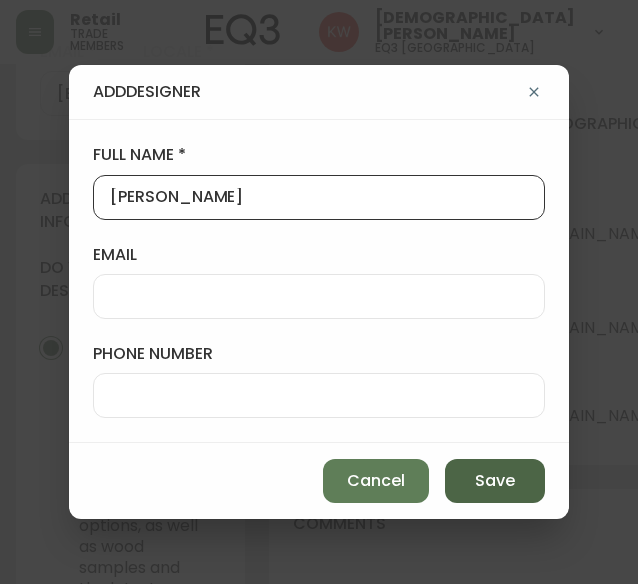 type on "[PERSON_NAME]" 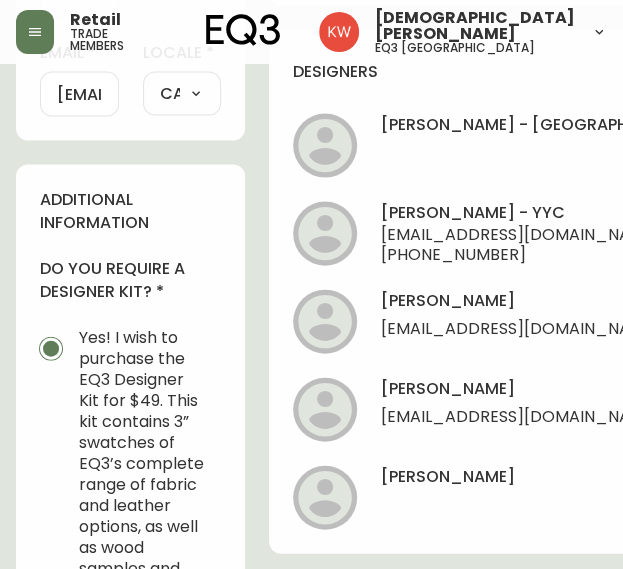 click on "Add" at bounding box center (783, 71) 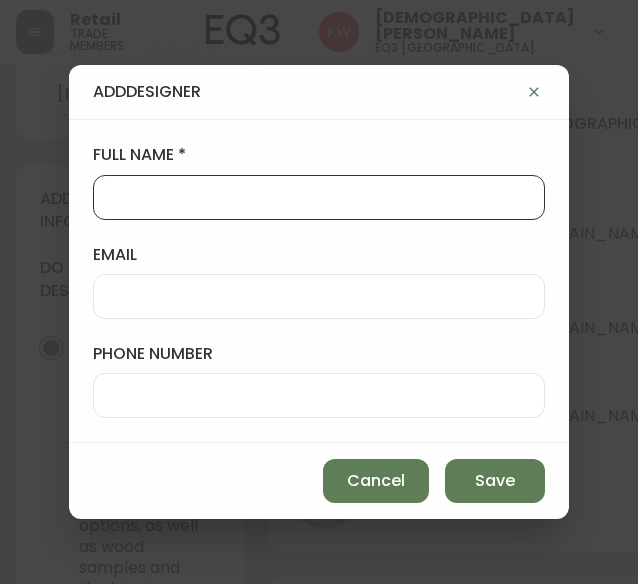 click on "full name" at bounding box center [319, 197] 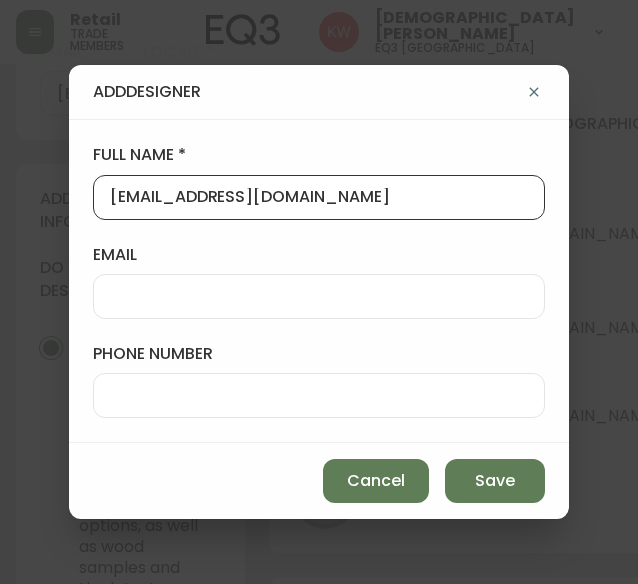 type on "[EMAIL_ADDRESS][DOMAIN_NAME]" 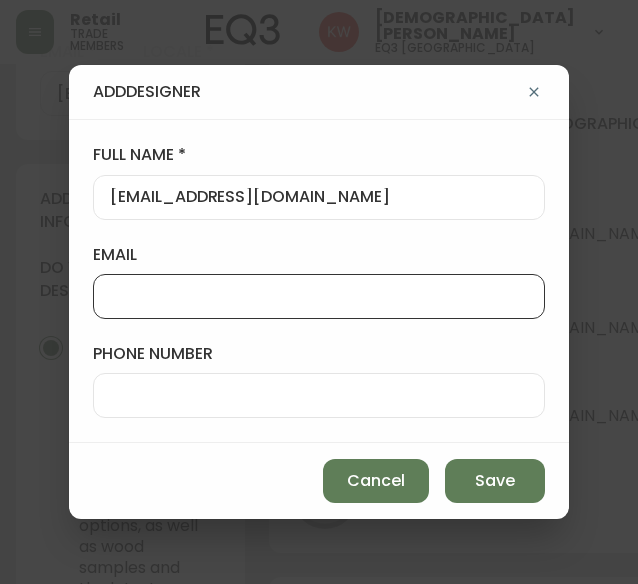 click on "email" at bounding box center (319, 296) 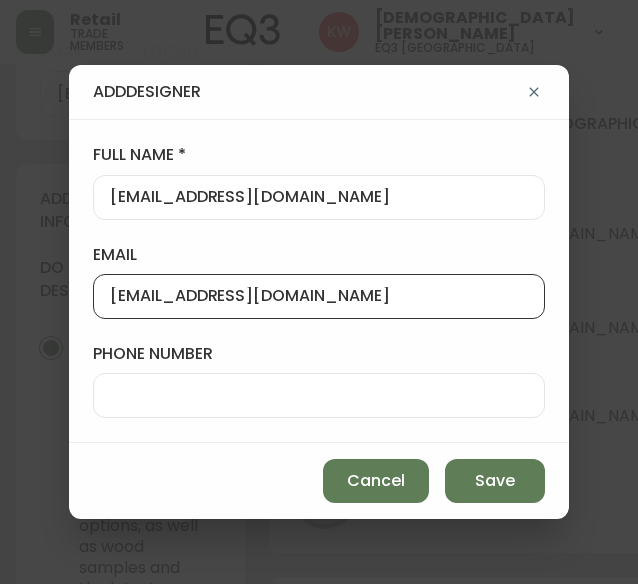 type on "[EMAIL_ADDRESS][DOMAIN_NAME]" 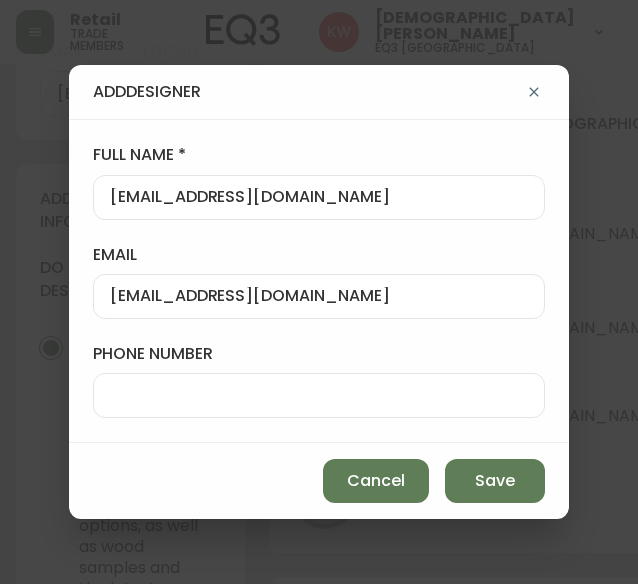 drag, startPoint x: 412, startPoint y: 211, endPoint x: 175, endPoint y: 235, distance: 238.2121 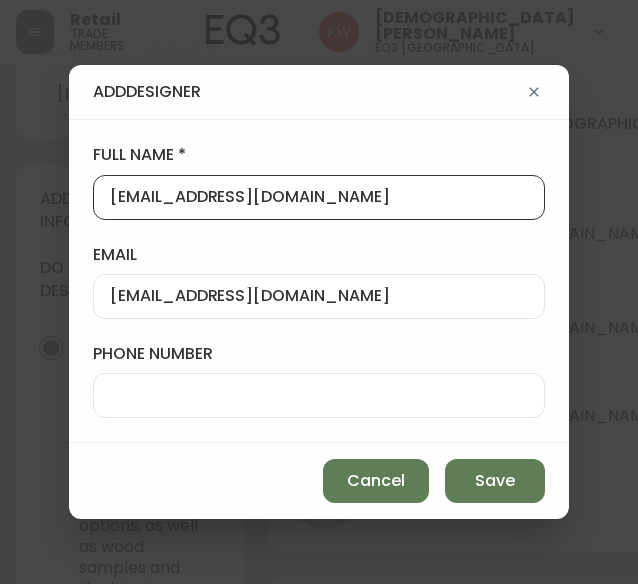 scroll, scrollTop: 0, scrollLeft: 0, axis: both 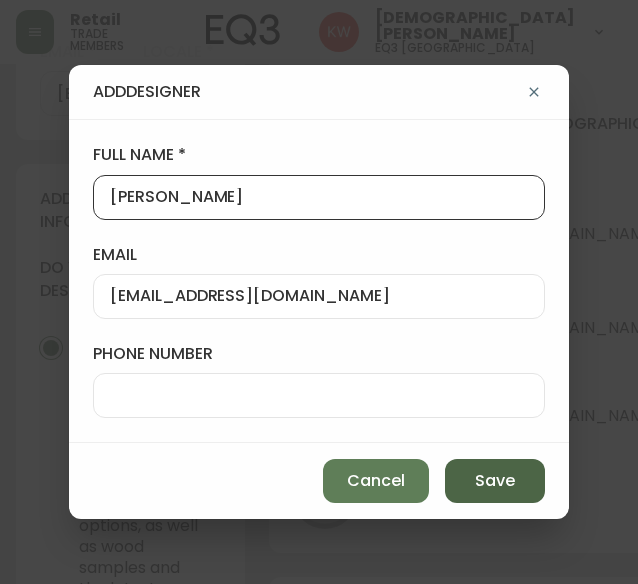 type on "[PERSON_NAME]" 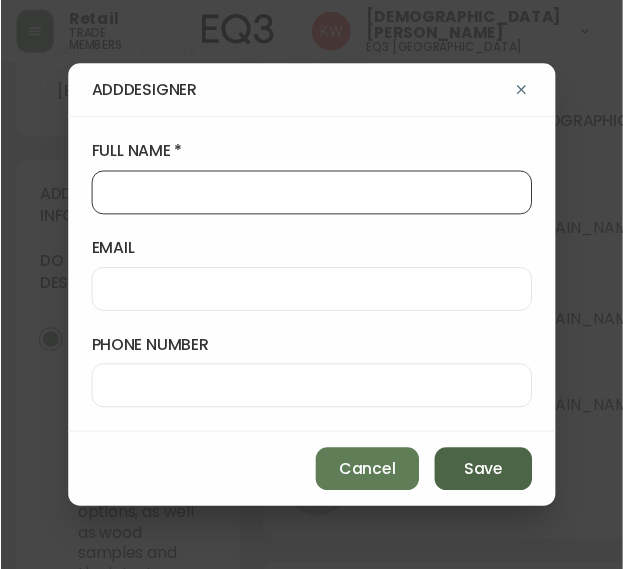 scroll, scrollTop: 0, scrollLeft: 0, axis: both 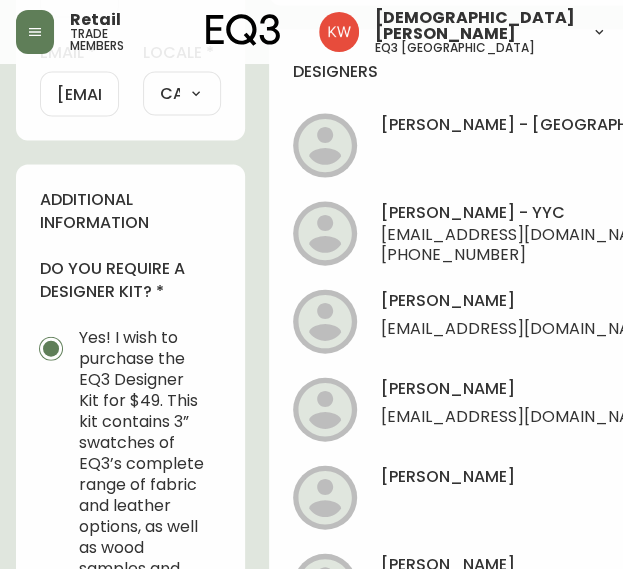 click on "Edit" at bounding box center (783, 483) 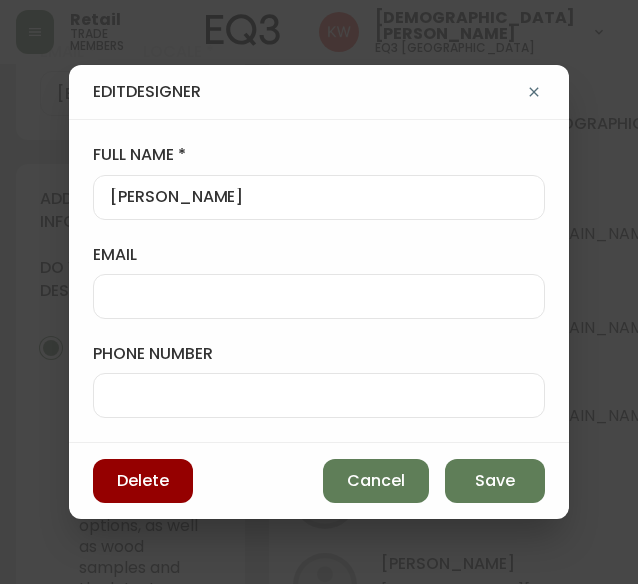 click on "email" at bounding box center (319, 281) 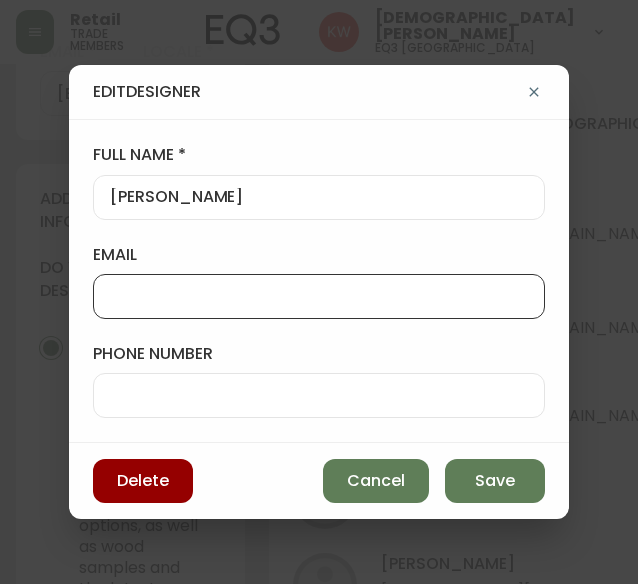 paste on "[EMAIL_ADDRESS][DOMAIN_NAME]" 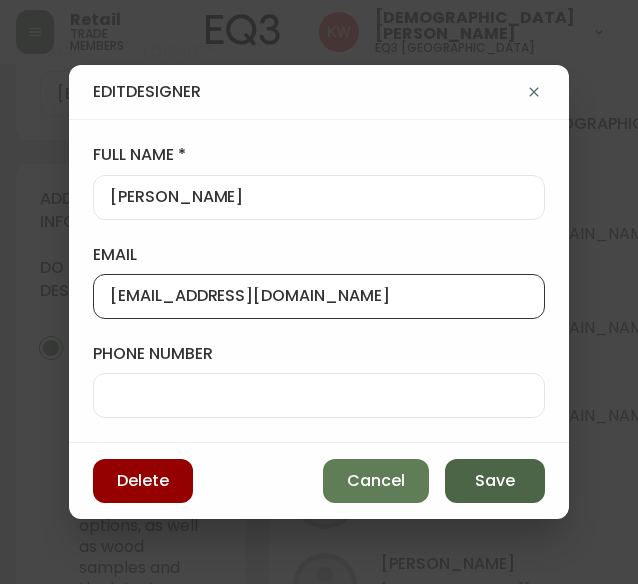 type on "[EMAIL_ADDRESS][DOMAIN_NAME]" 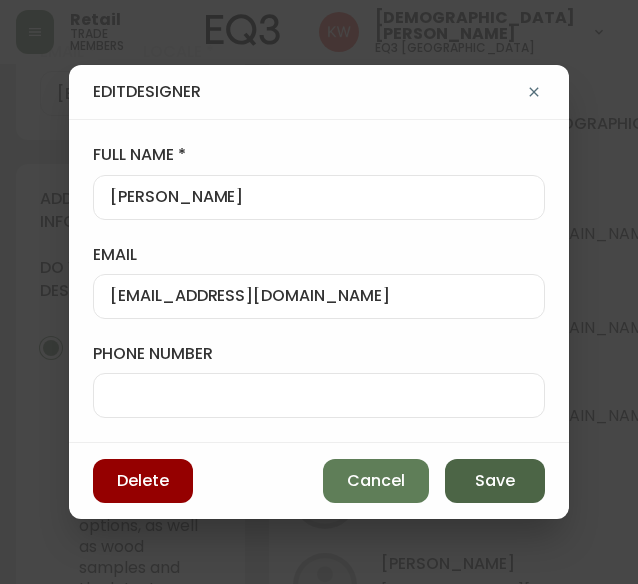 click on "Save" at bounding box center [495, 481] 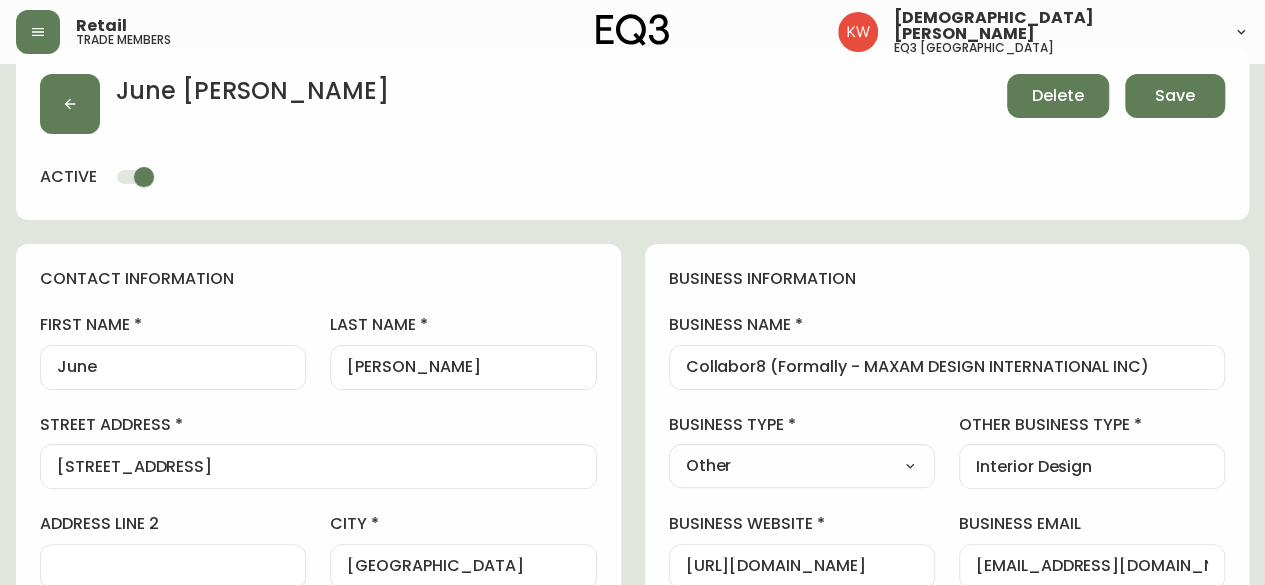 scroll, scrollTop: 0, scrollLeft: 0, axis: both 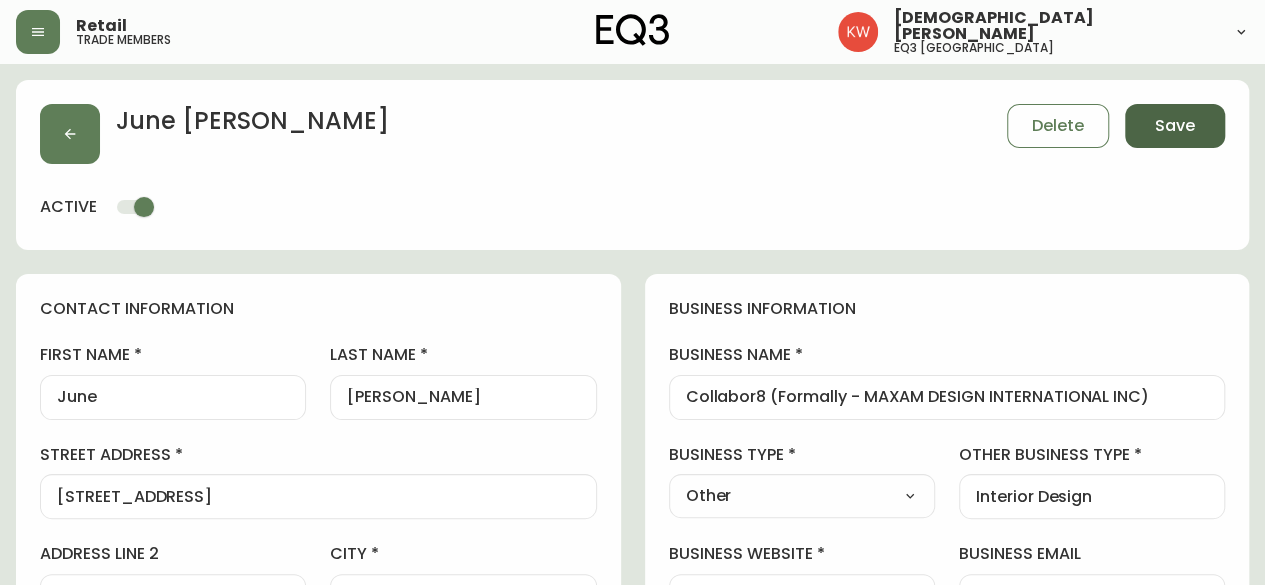 click on "Save" at bounding box center [1175, 126] 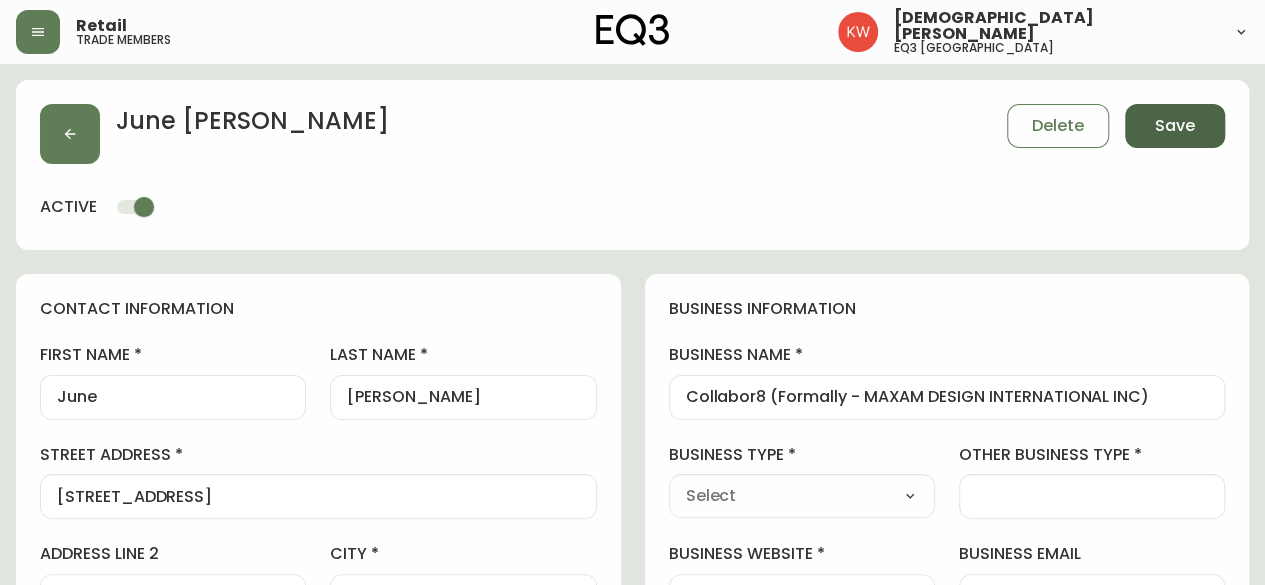 select 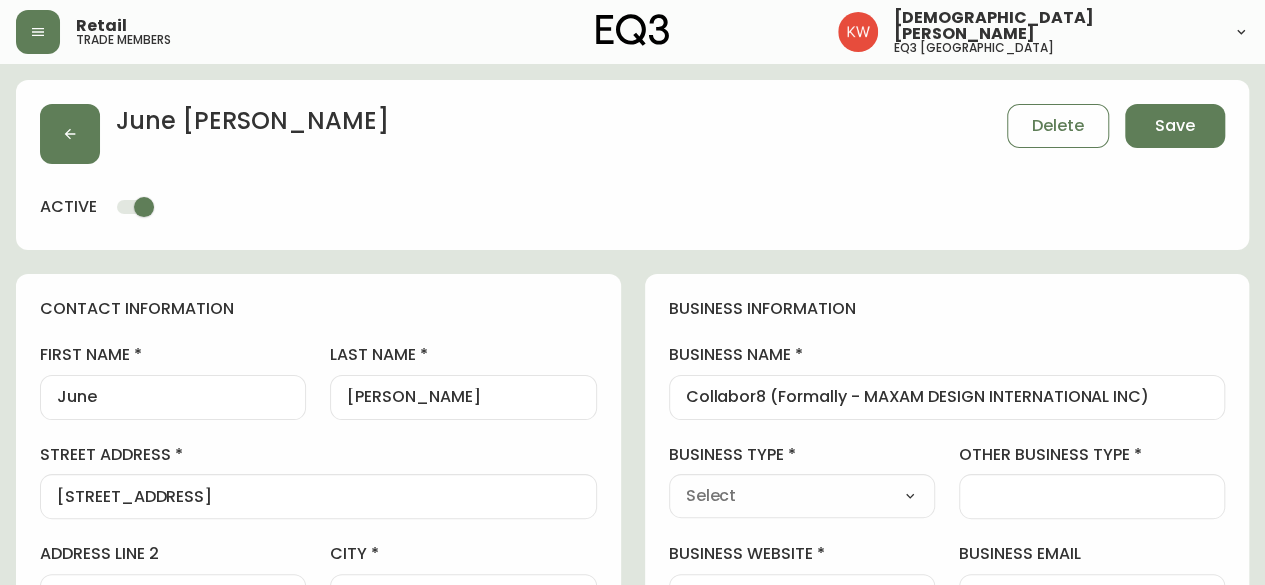 type on "Other" 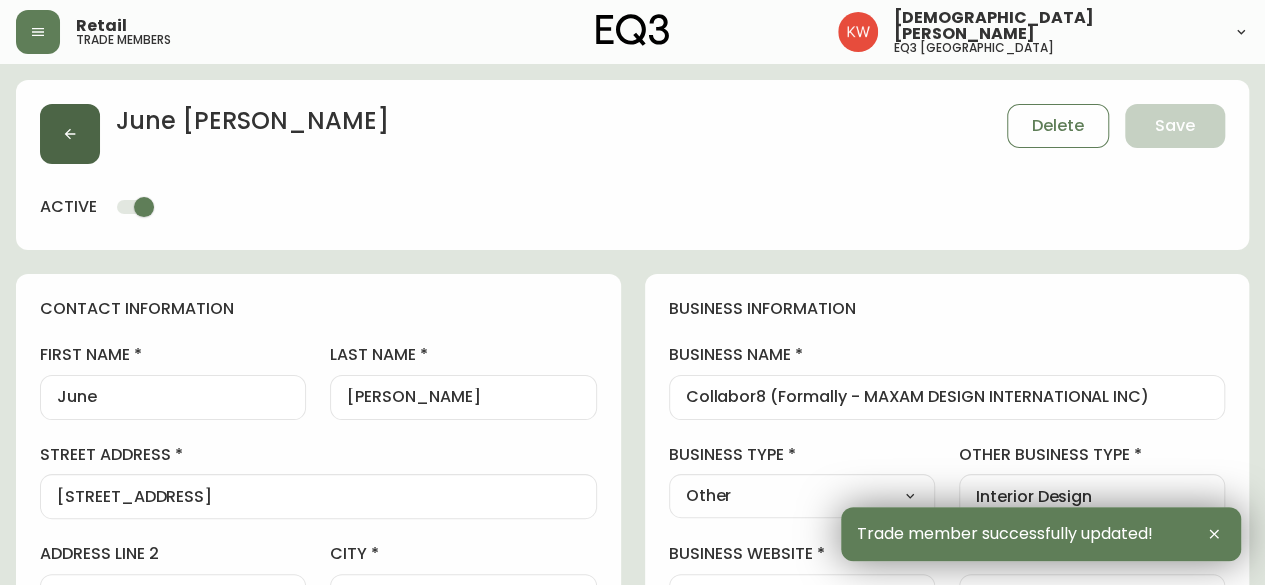click at bounding box center [70, 134] 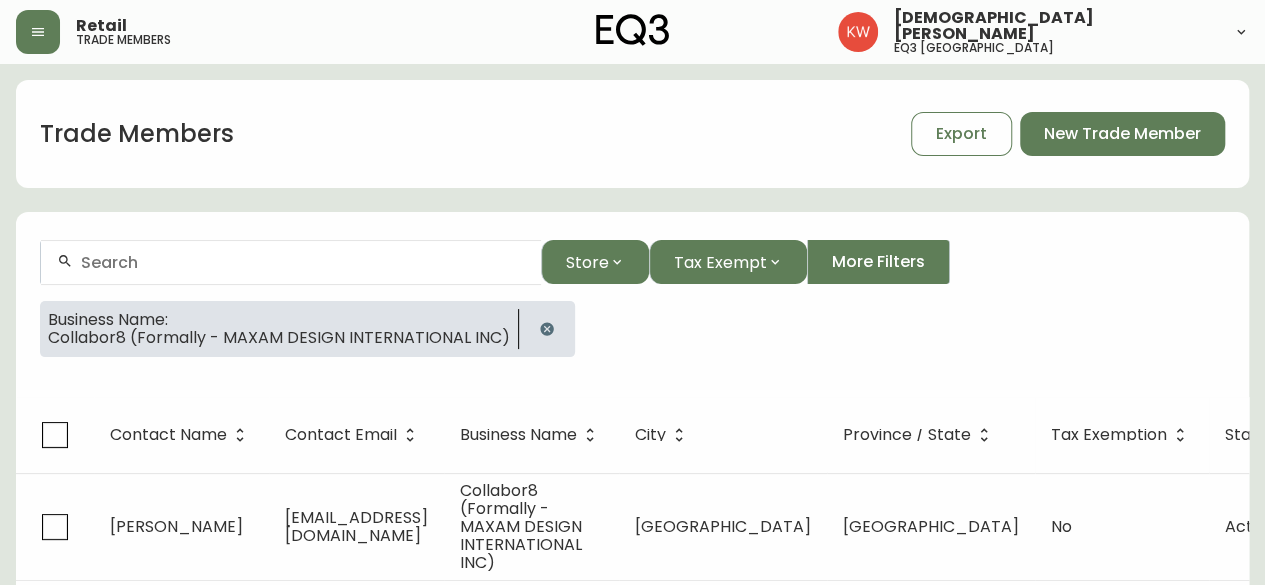 click at bounding box center [303, 262] 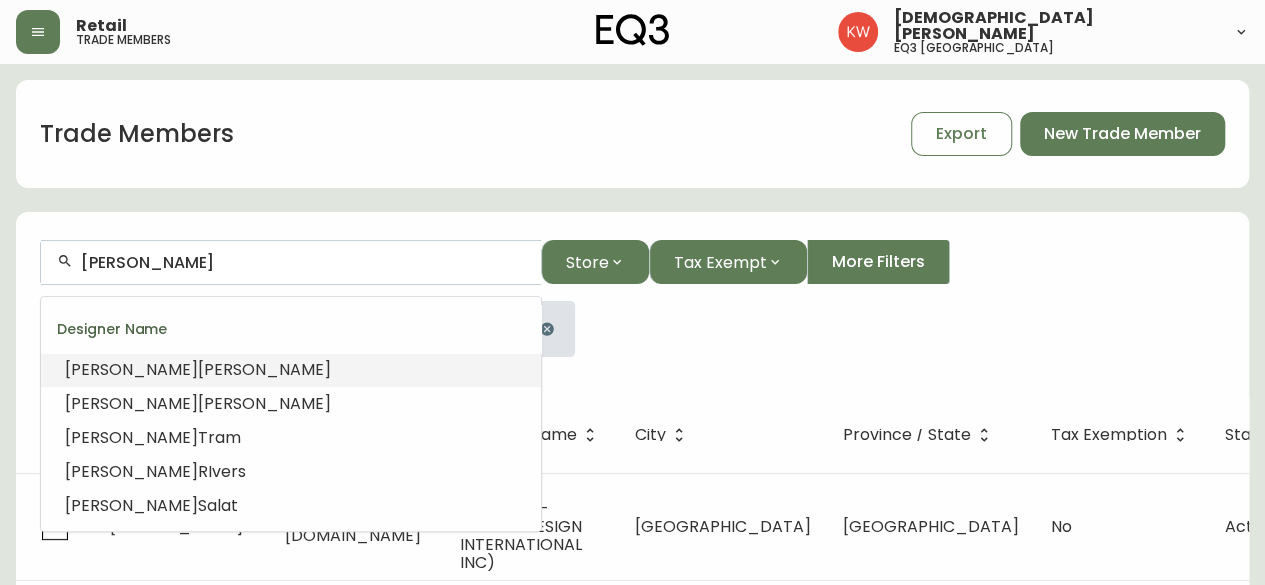 scroll, scrollTop: 0, scrollLeft: 0, axis: both 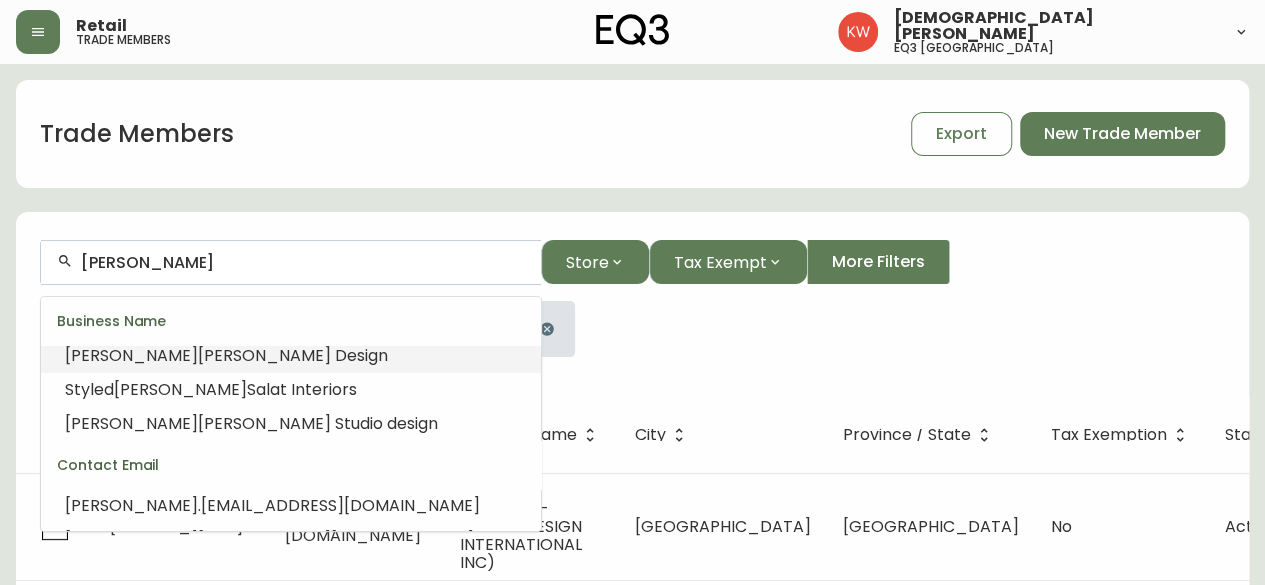 type on "[PERSON_NAME] Design" 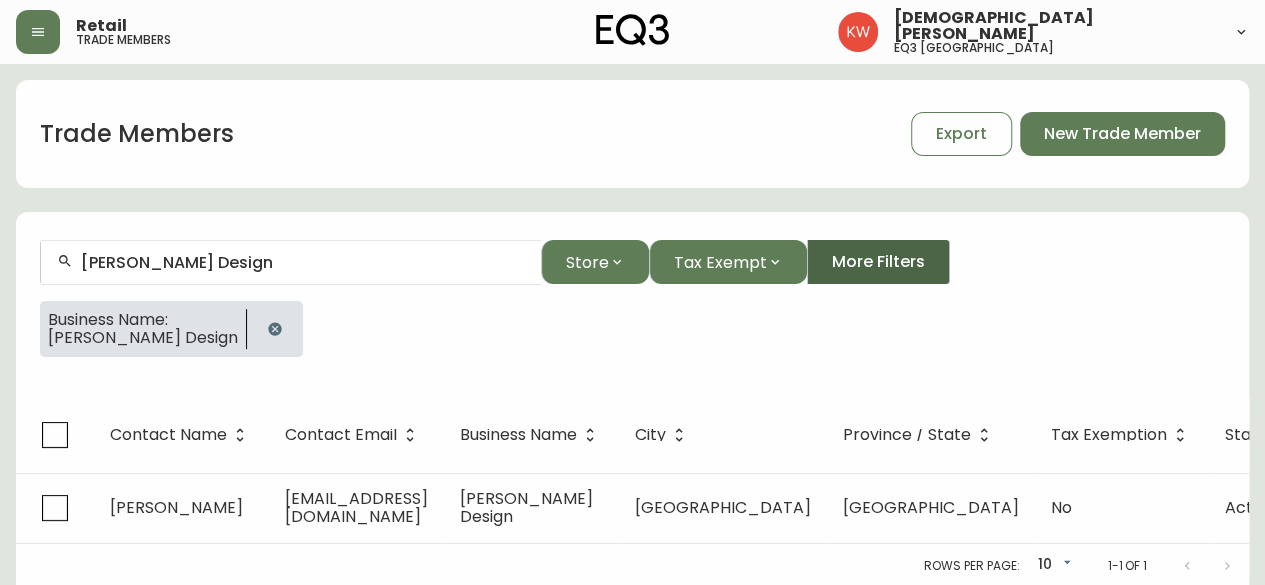 scroll, scrollTop: 0, scrollLeft: 0, axis: both 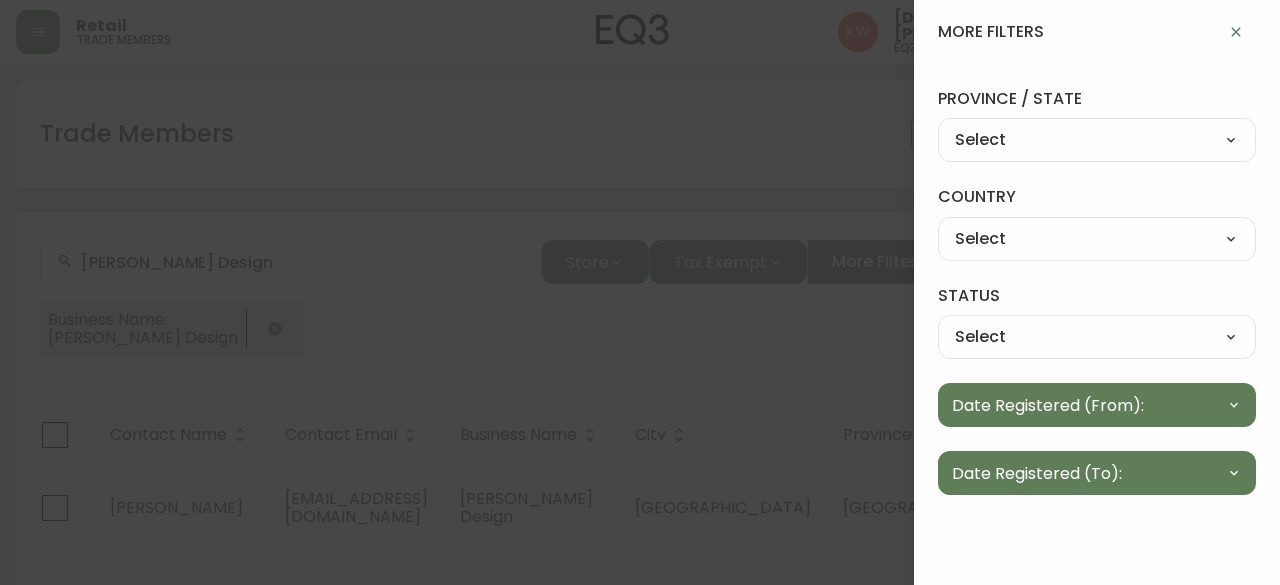 click on "Select [US_STATE] [US_STATE] [US_STATE] [US_STATE] [US_STATE] [US_STATE] [US_STATE] [US_STATE][GEOGRAPHIC_DATA] [US_STATE] [US_STATE] [US_STATE] [US_STATE] [US_STATE] [US_STATE] [US_STATE] [US_STATE] [US_STATE] [US_STATE] [US_STATE] [US_STATE] [US_STATE] [US_STATE] [US_STATE] [US_STATE] [US_STATE] [US_STATE] [US_STATE] [US_STATE] [US_STATE] [US_STATE] [US_STATE] [US_STATE] [US_STATE] [US_STATE] [US_STATE] [US_STATE] [US_STATE] [US_STATE] [US_STATE] [US_STATE] [US_STATE] [US_STATE] [US_STATE] [US_STATE] [US_STATE] [US_STATE] [US_STATE][PERSON_NAME][US_STATE] [US_STATE][PERSON_NAME] [US_STATE] [US_STATE] [US_STATE] [US_STATE] [US_STATE] [US_STATE] [GEOGRAPHIC_DATA] [GEOGRAPHIC_DATA] [GEOGRAPHIC_DATA] [GEOGRAPHIC_DATA] [GEOGRAPHIC_DATA] [GEOGRAPHIC_DATA] [GEOGRAPHIC_DATA] [GEOGRAPHIC_DATA] [GEOGRAPHIC_DATA] [GEOGRAPHIC_DATA] [GEOGRAPHIC_DATA] [GEOGRAPHIC_DATA] [PERSON_NAME][GEOGRAPHIC_DATA] [GEOGRAPHIC_DATA] [GEOGRAPHIC_DATA] [GEOGRAPHIC_DATA]" at bounding box center (1097, 141) 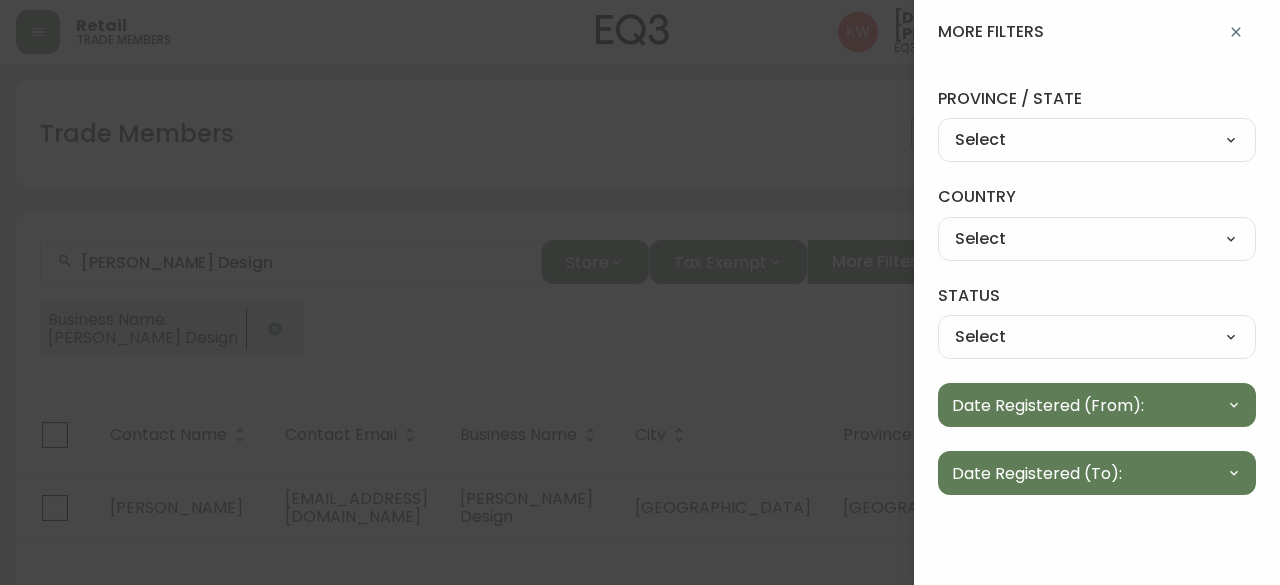 select on "AB" 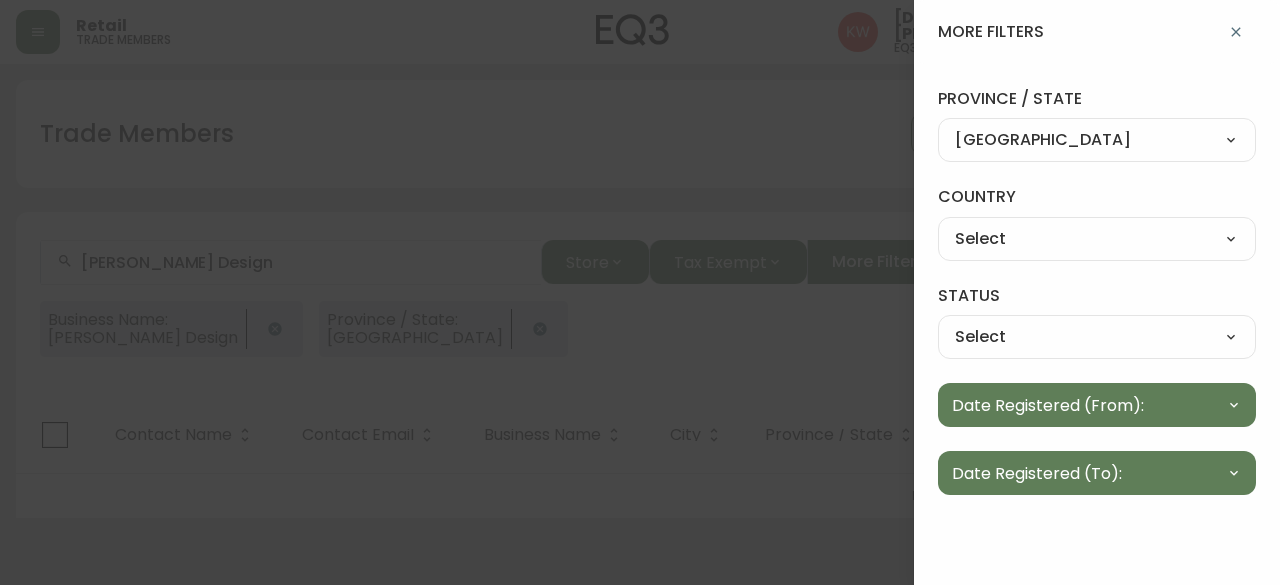 click at bounding box center [640, 292] 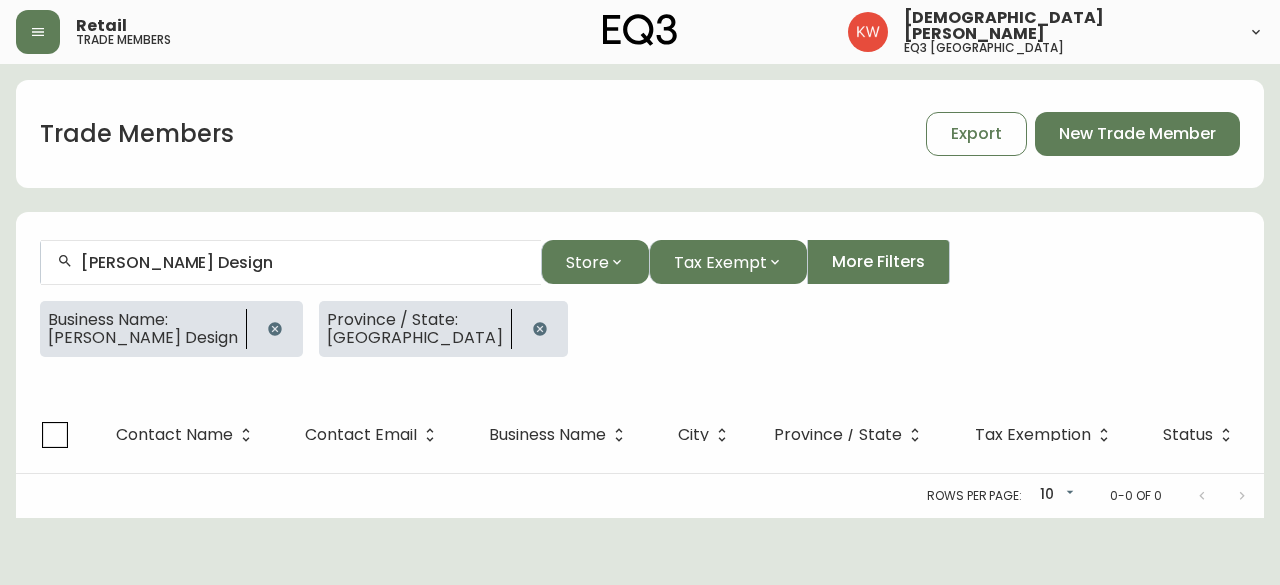 click at bounding box center (275, 329) 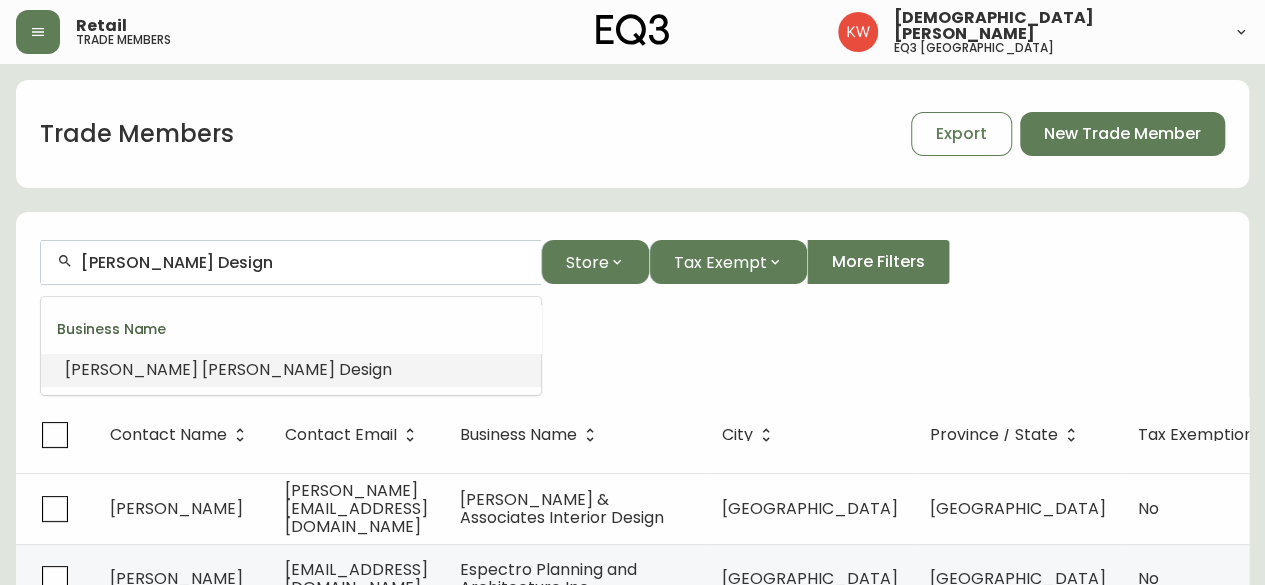 click on "[PERSON_NAME] Design" at bounding box center [303, 262] 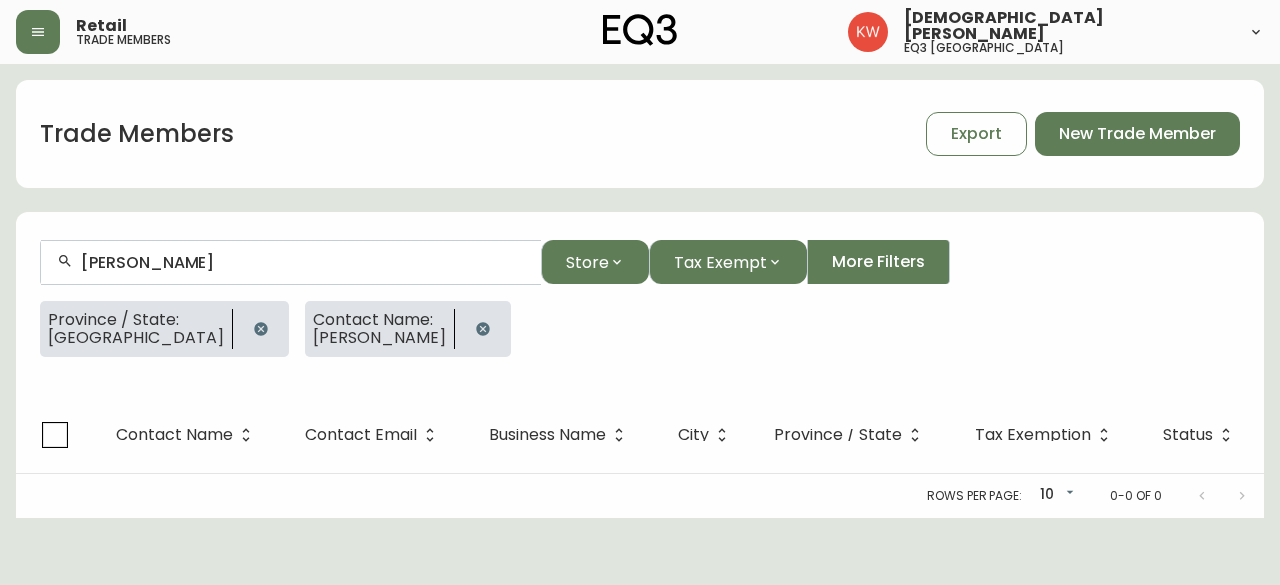 click 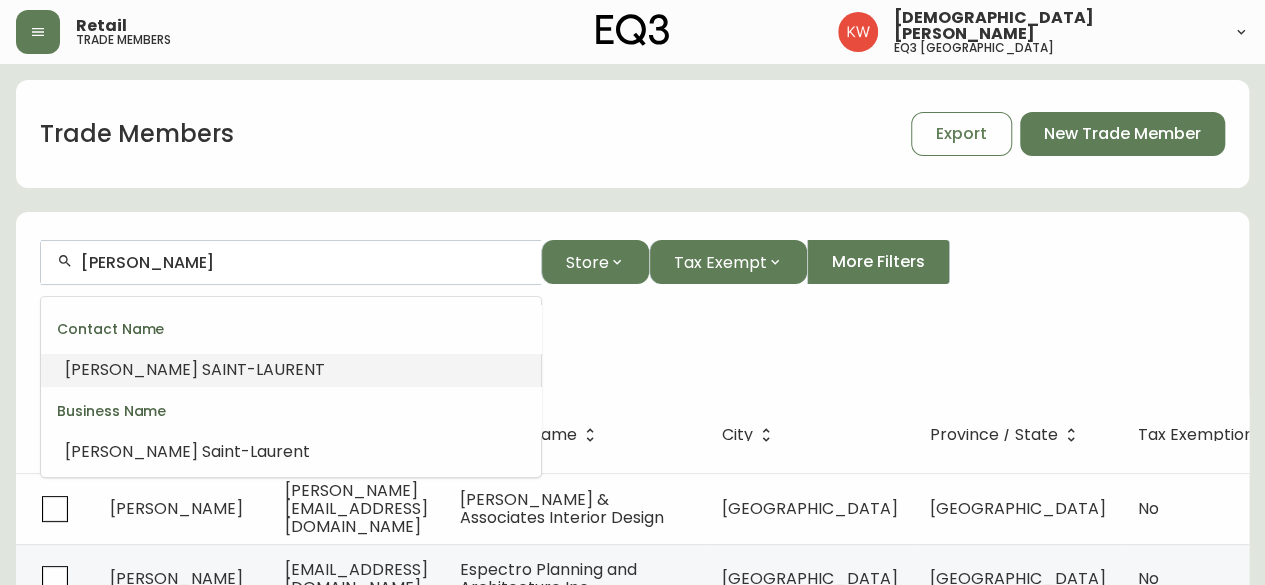 scroll, scrollTop: 0, scrollLeft: 0, axis: both 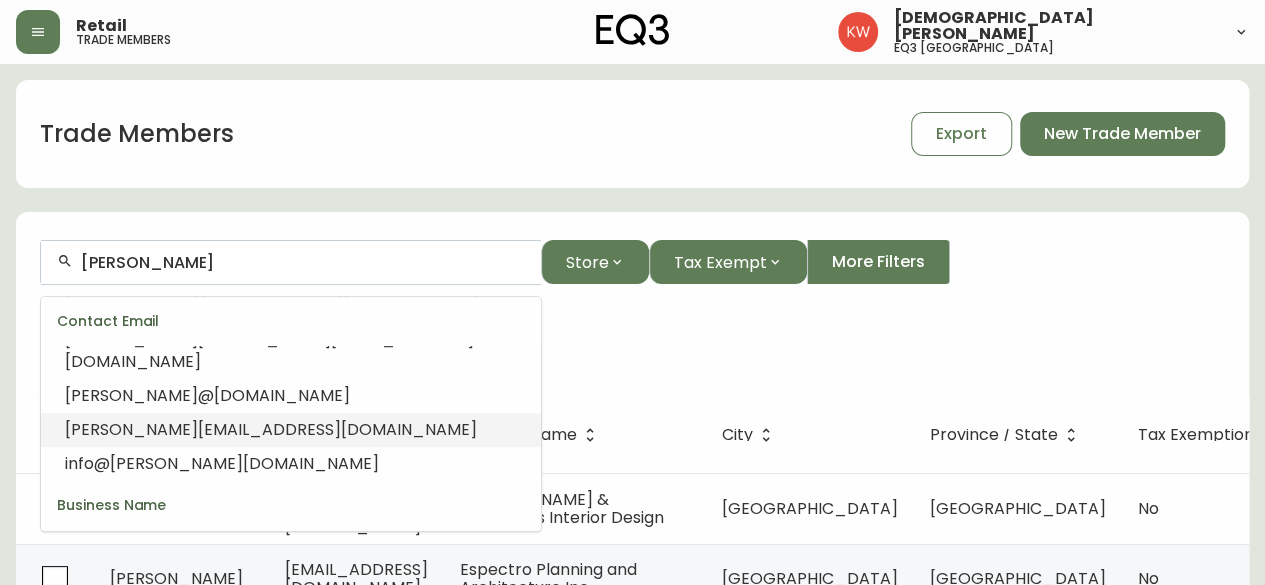 click on "[EMAIL_ADDRESS][DOMAIN_NAME]" at bounding box center [337, 429] 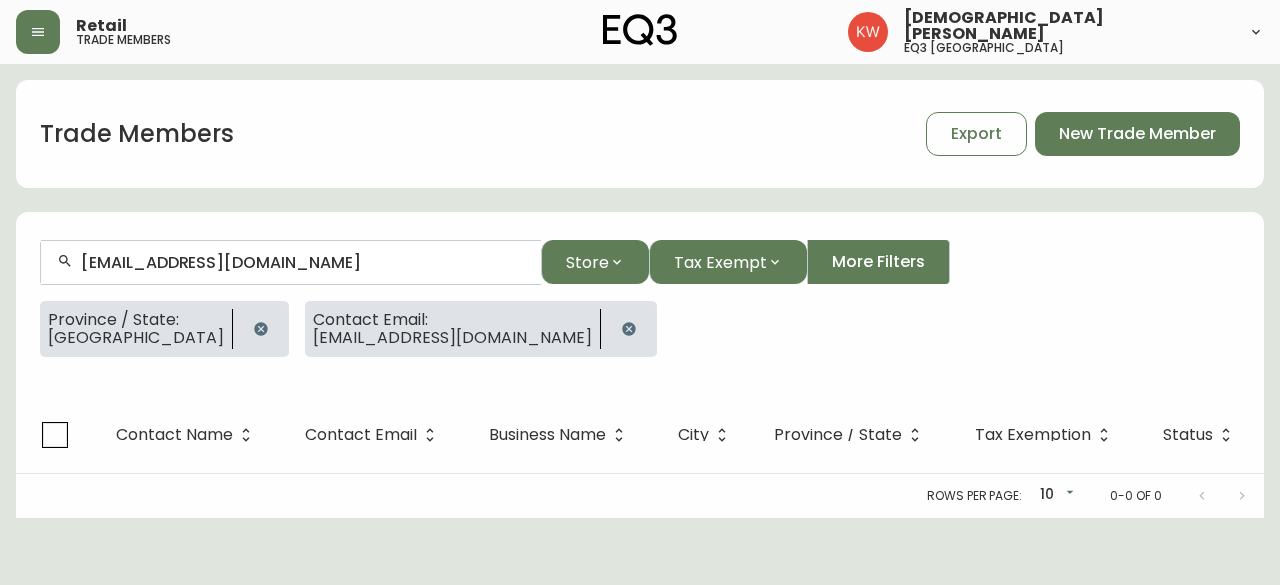 click 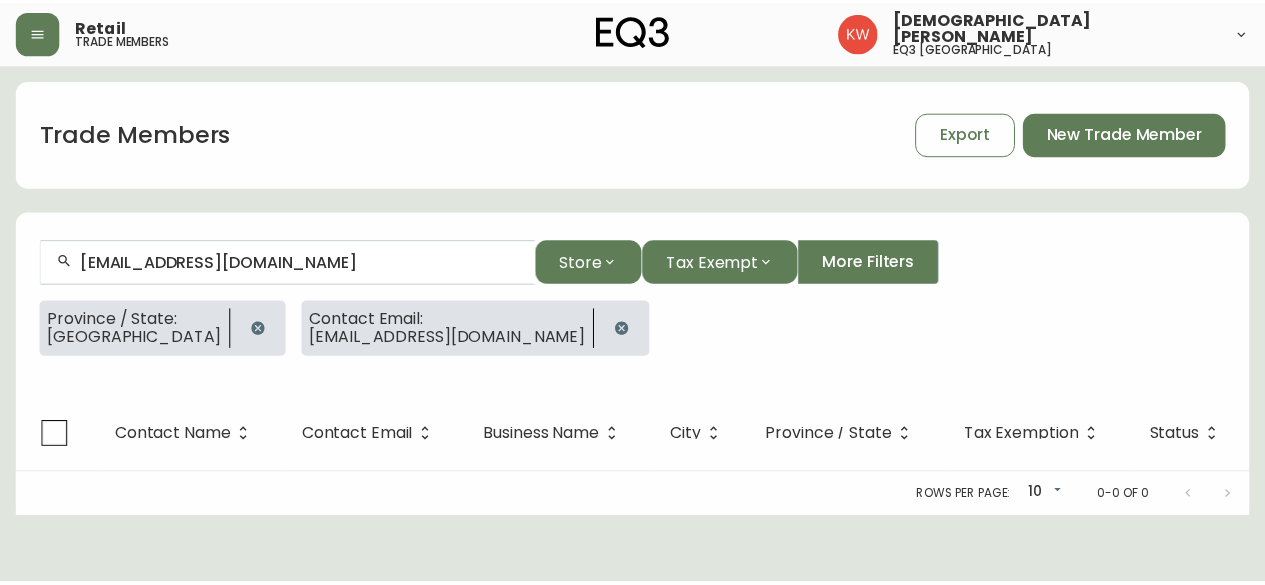 scroll, scrollTop: 0, scrollLeft: 0, axis: both 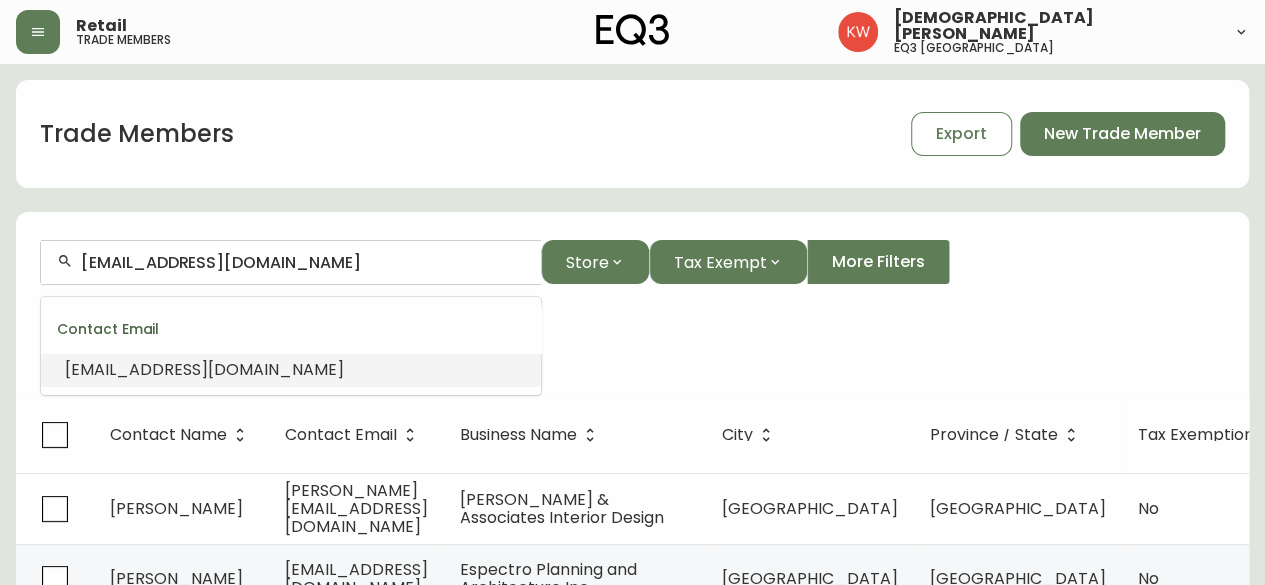 drag, startPoint x: 308, startPoint y: 258, endPoint x: 159, endPoint y: 259, distance: 149.00336 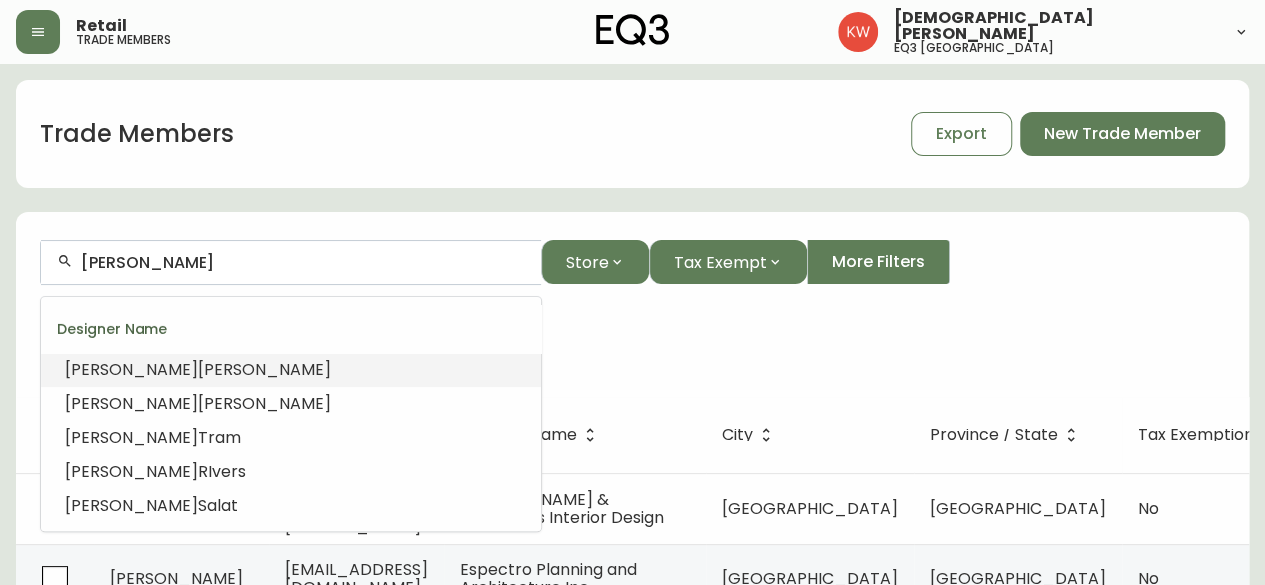 click on "[PERSON_NAME]" at bounding box center (264, 369) 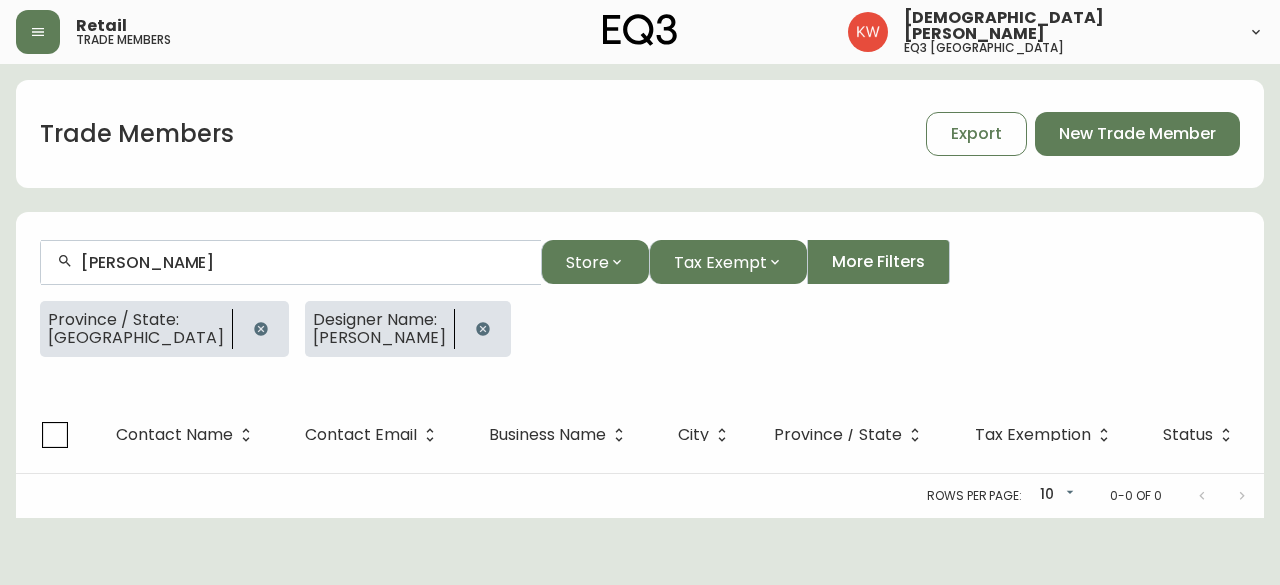 click 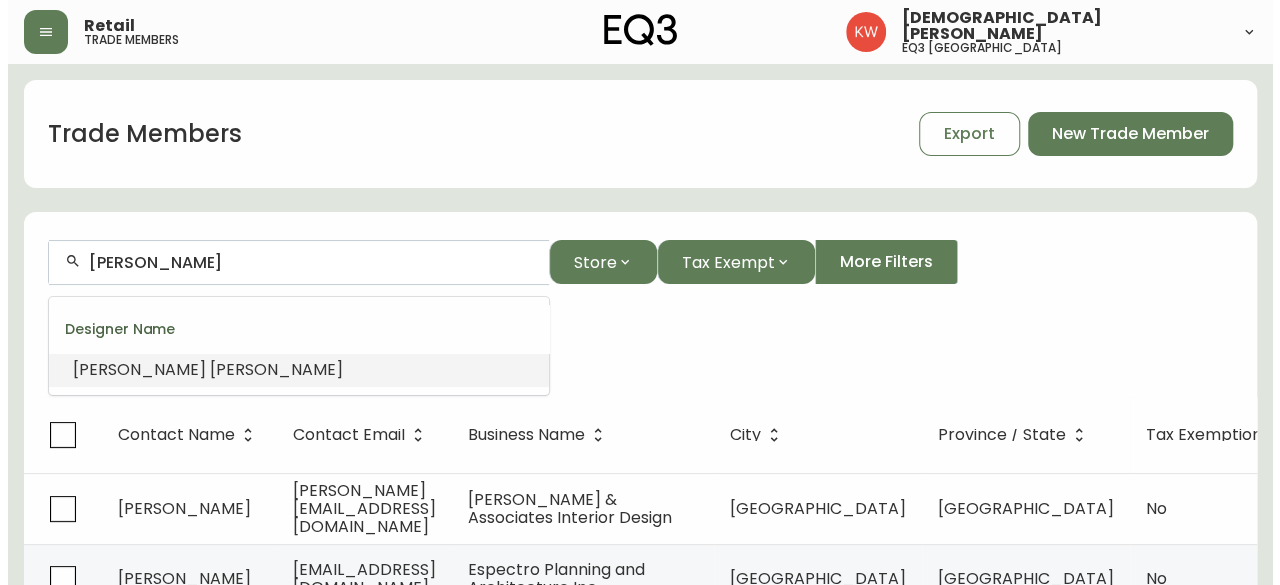 scroll, scrollTop: 0, scrollLeft: 0, axis: both 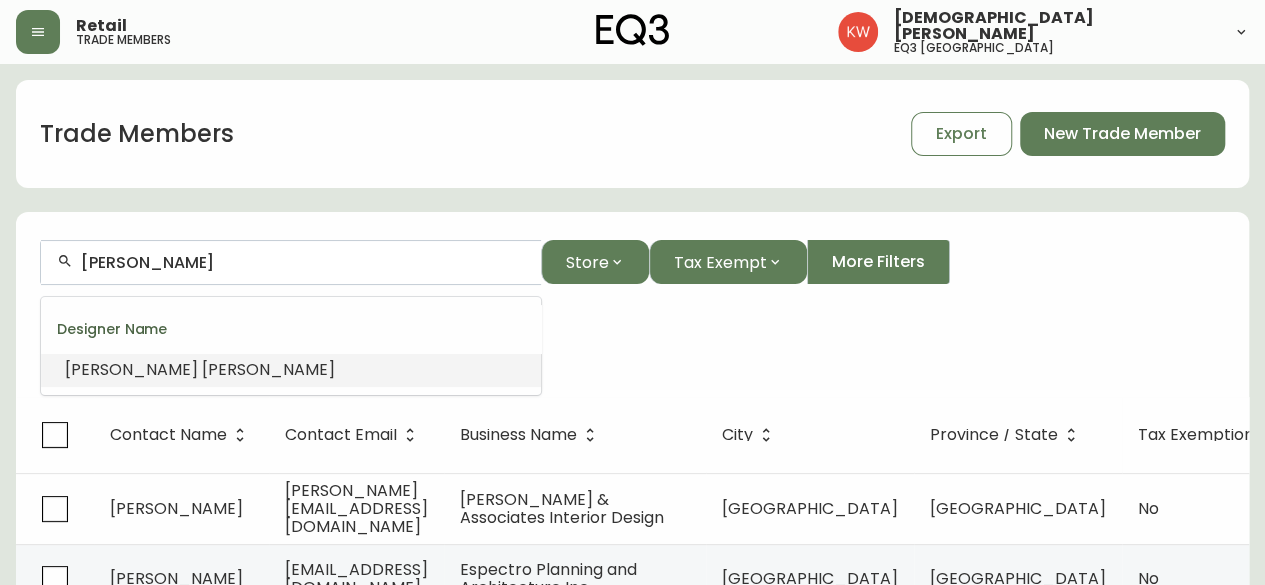 drag, startPoint x: 231, startPoint y: 261, endPoint x: 150, endPoint y: 267, distance: 81.22192 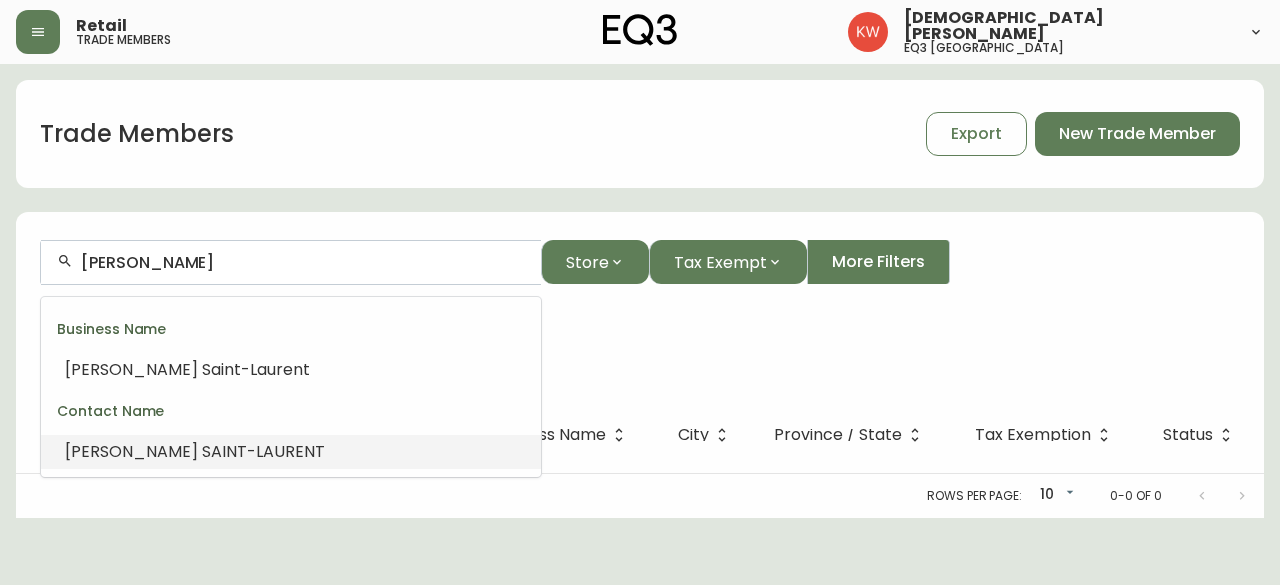 scroll, scrollTop: 0, scrollLeft: 0, axis: both 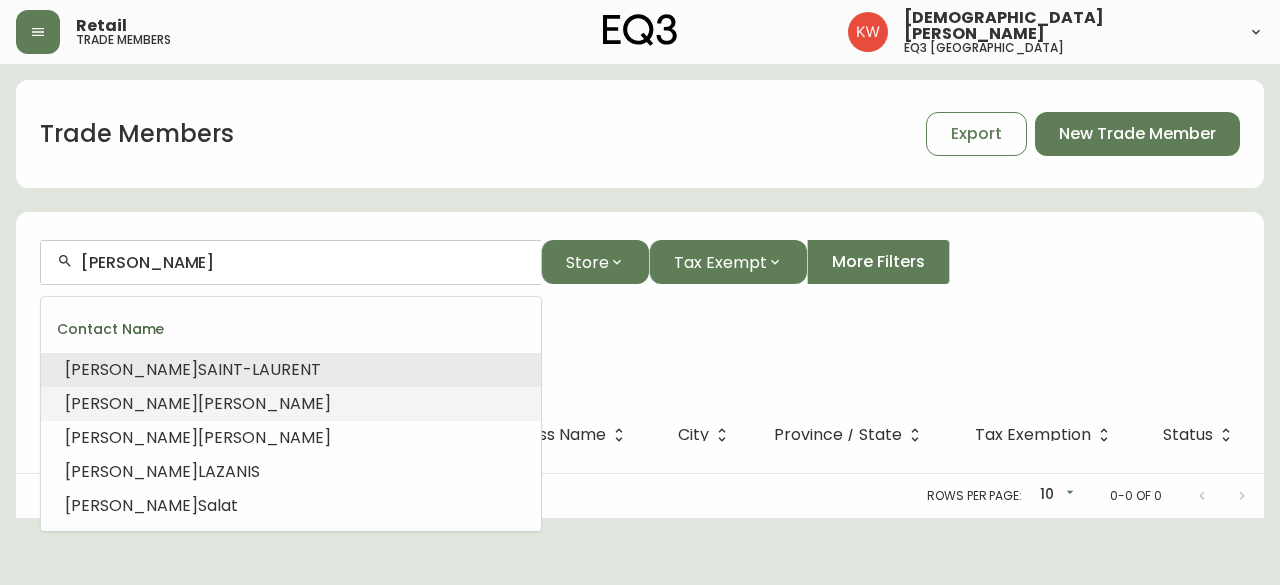 click on "[PERSON_NAME]" at bounding box center (264, 403) 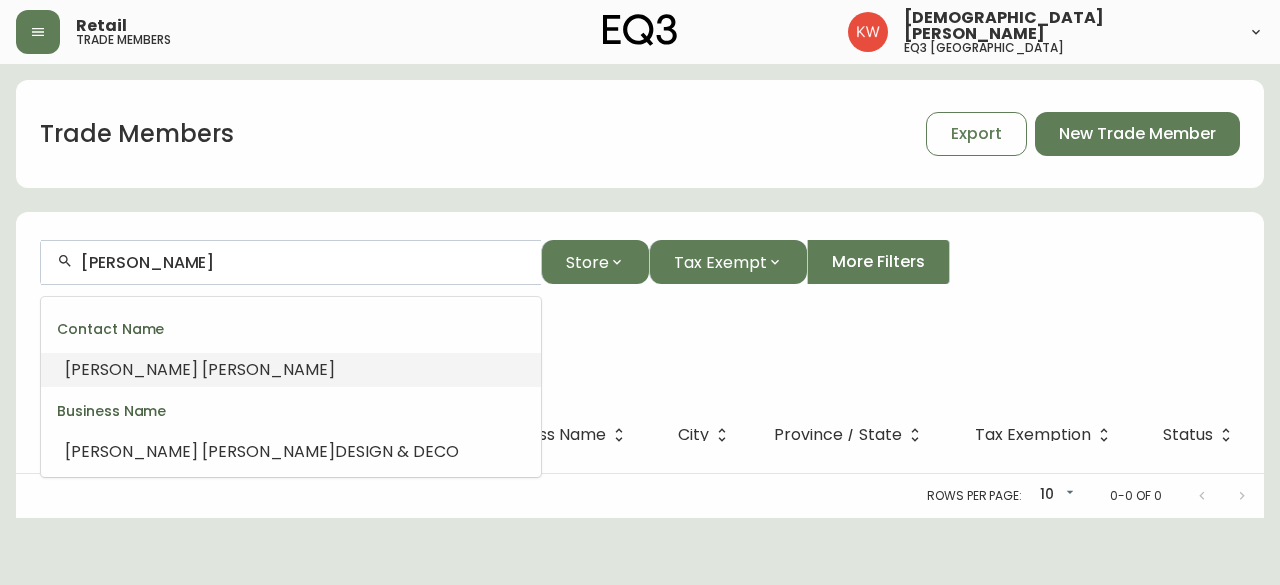 scroll, scrollTop: 0, scrollLeft: 0, axis: both 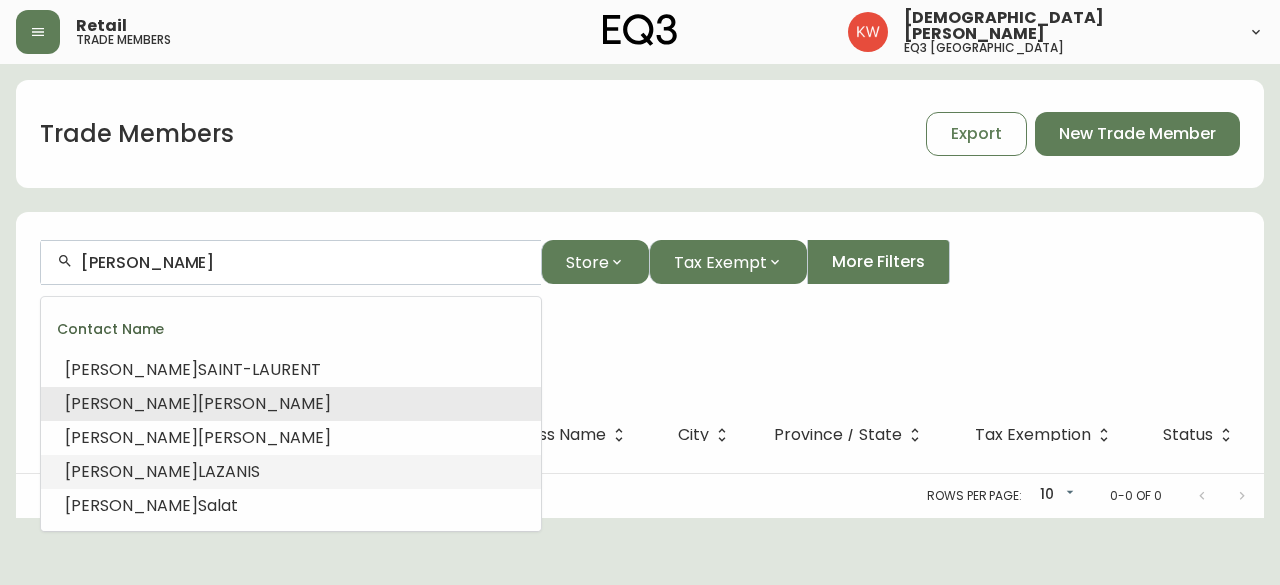 click on "[PERSON_NAME]" at bounding box center [131, 471] 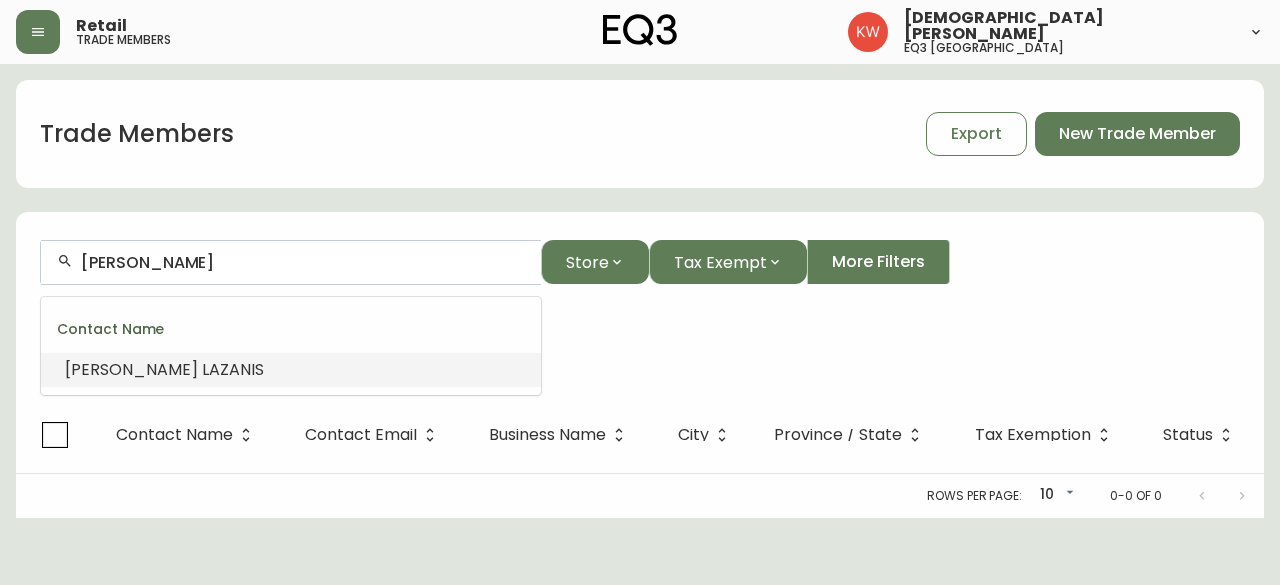 scroll, scrollTop: 0, scrollLeft: 0, axis: both 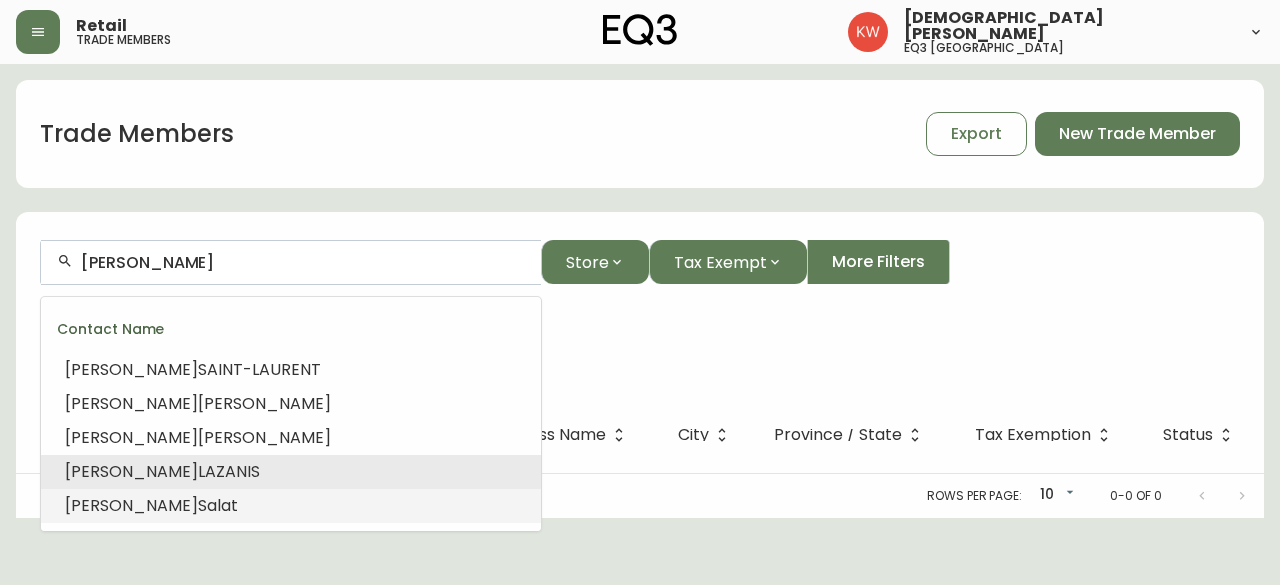 click on "Salat" at bounding box center (218, 505) 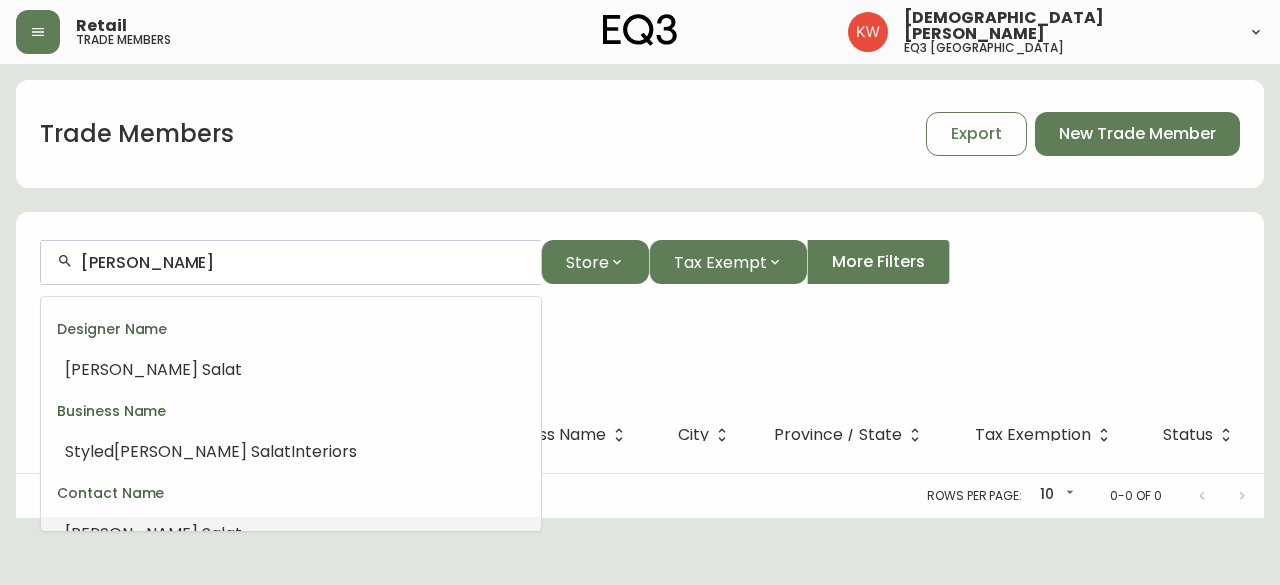 scroll, scrollTop: 0, scrollLeft: 0, axis: both 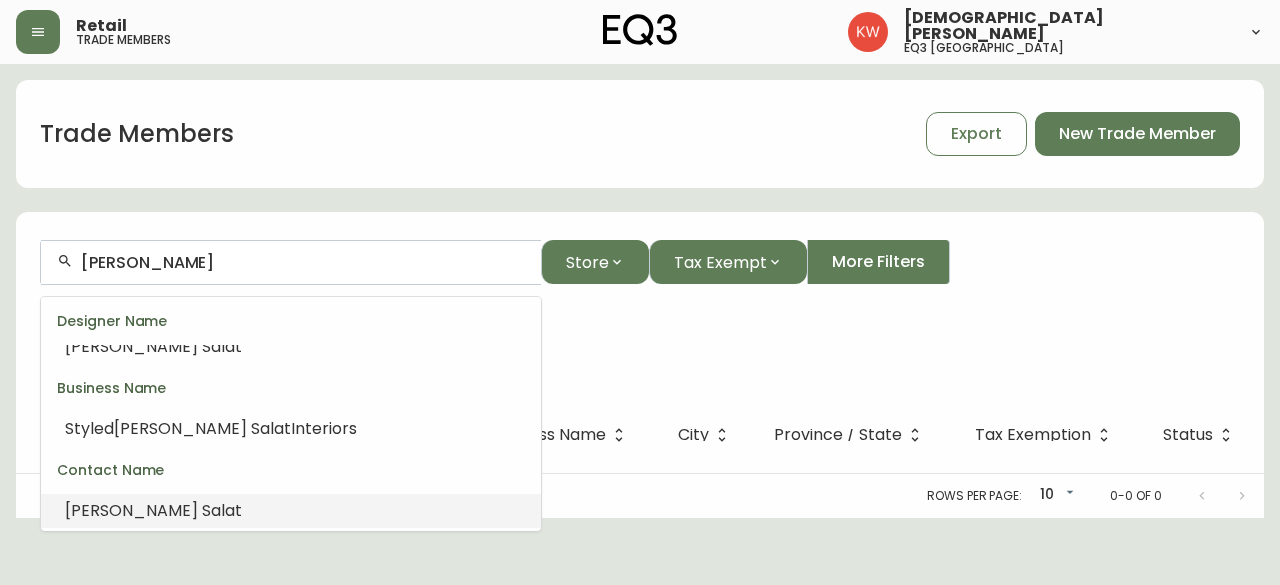 drag, startPoint x: 211, startPoint y: 258, endPoint x: 149, endPoint y: 263, distance: 62.201286 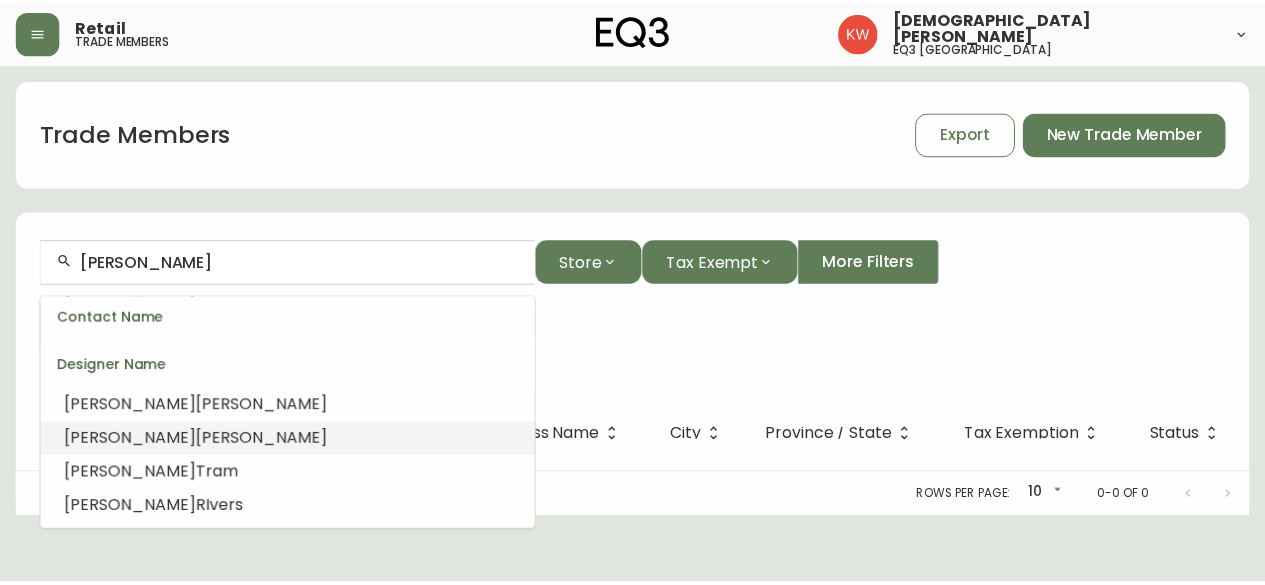 scroll, scrollTop: 223, scrollLeft: 0, axis: vertical 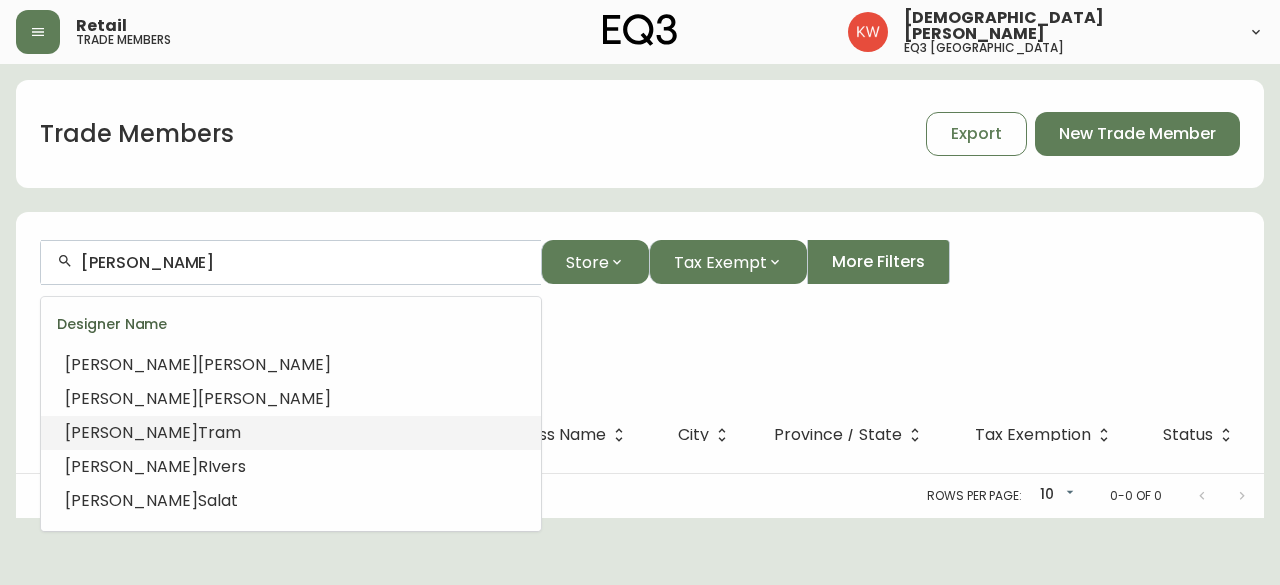 click on "Tram" at bounding box center (219, 432) 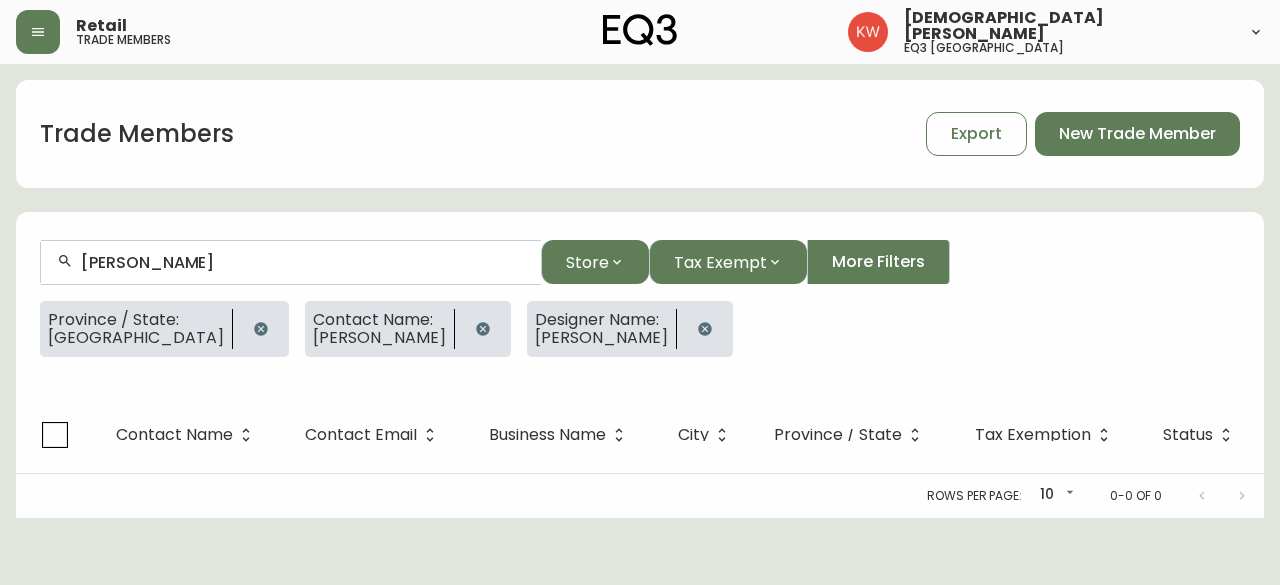 type on "[PERSON_NAME]" 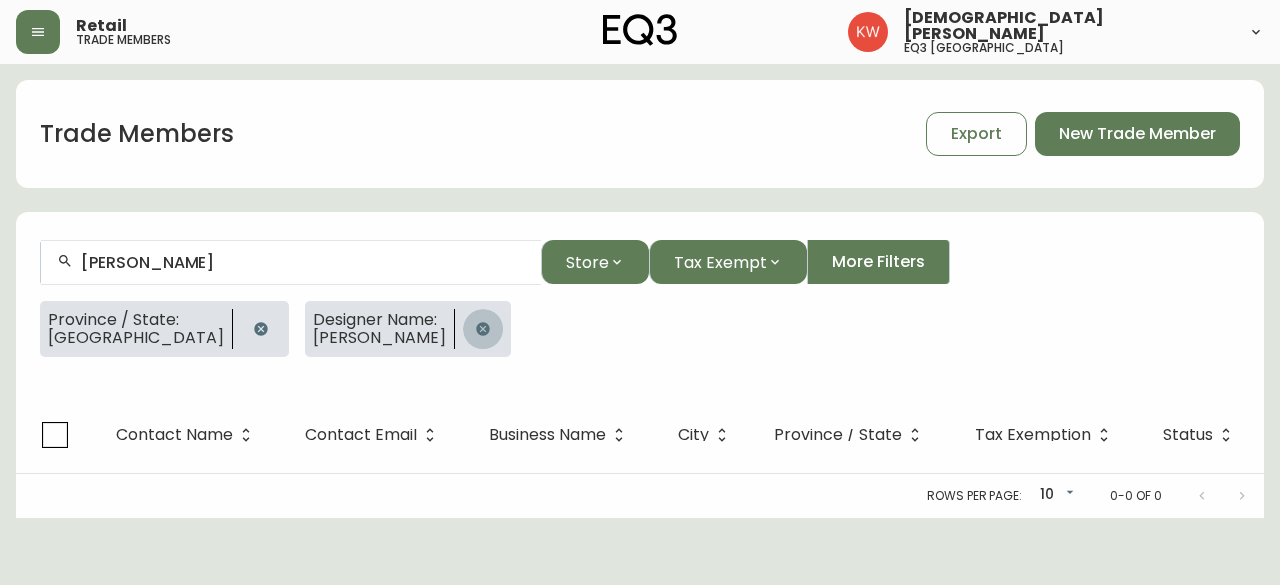 click 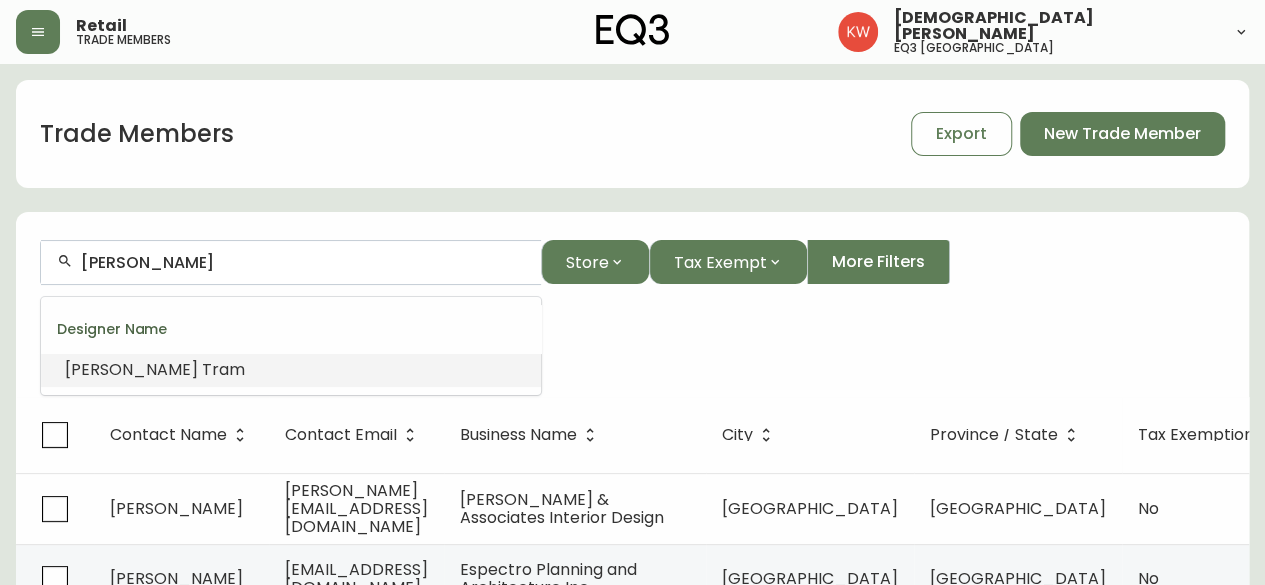 click on "[PERSON_NAME]" at bounding box center (303, 262) 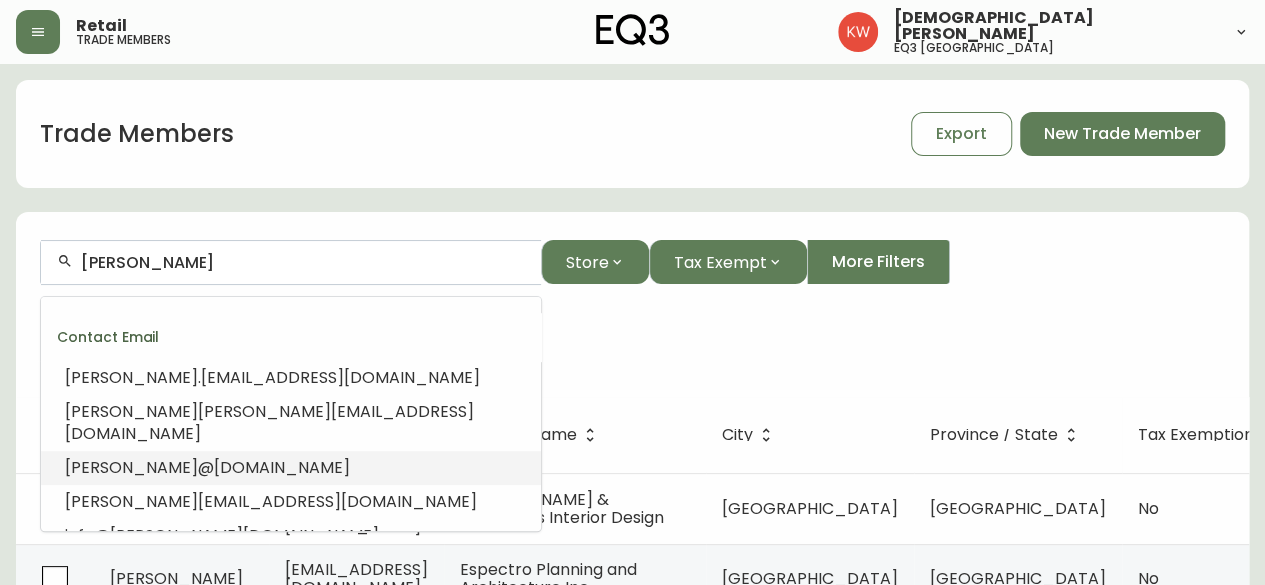 scroll, scrollTop: 647, scrollLeft: 0, axis: vertical 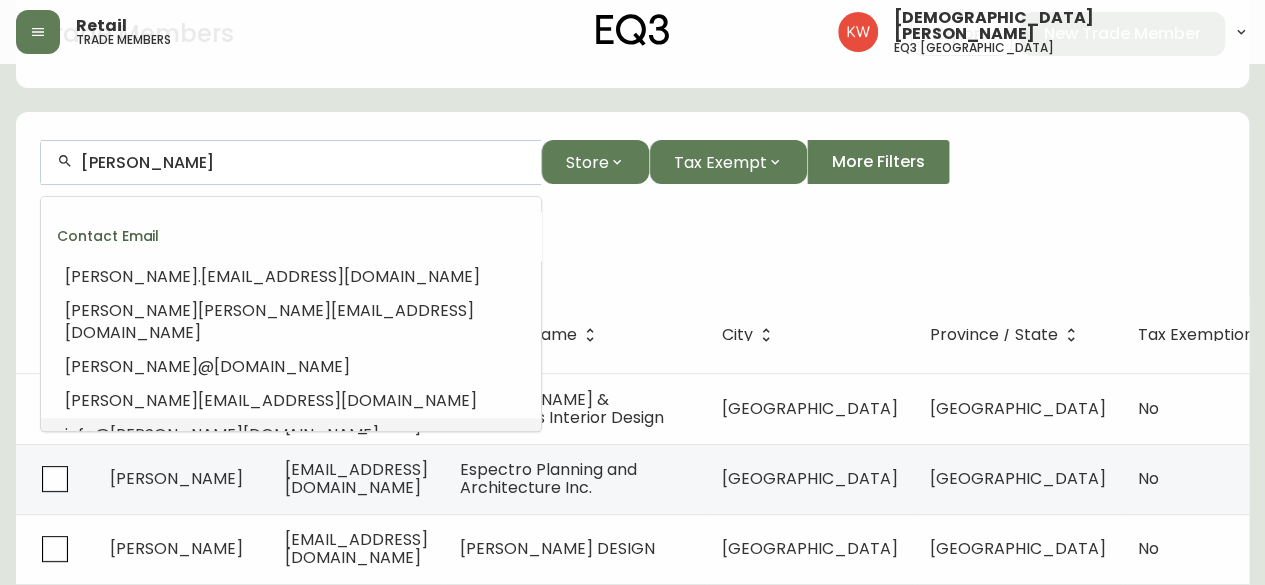 click on "[DOMAIN_NAME]" at bounding box center [311, 434] 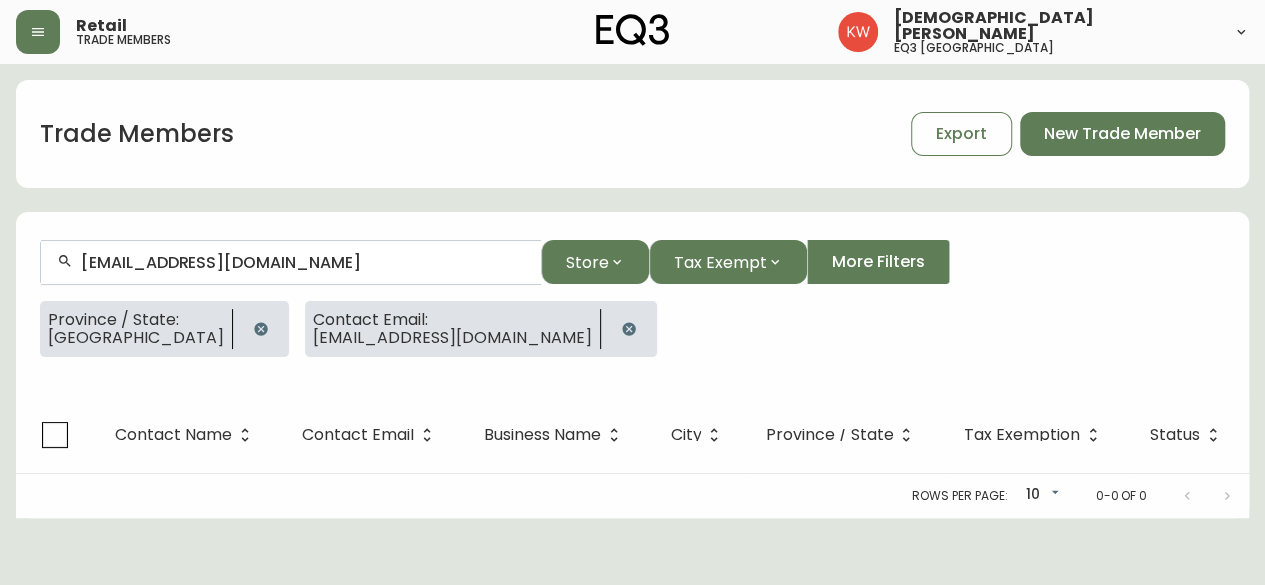 scroll, scrollTop: 0, scrollLeft: 0, axis: both 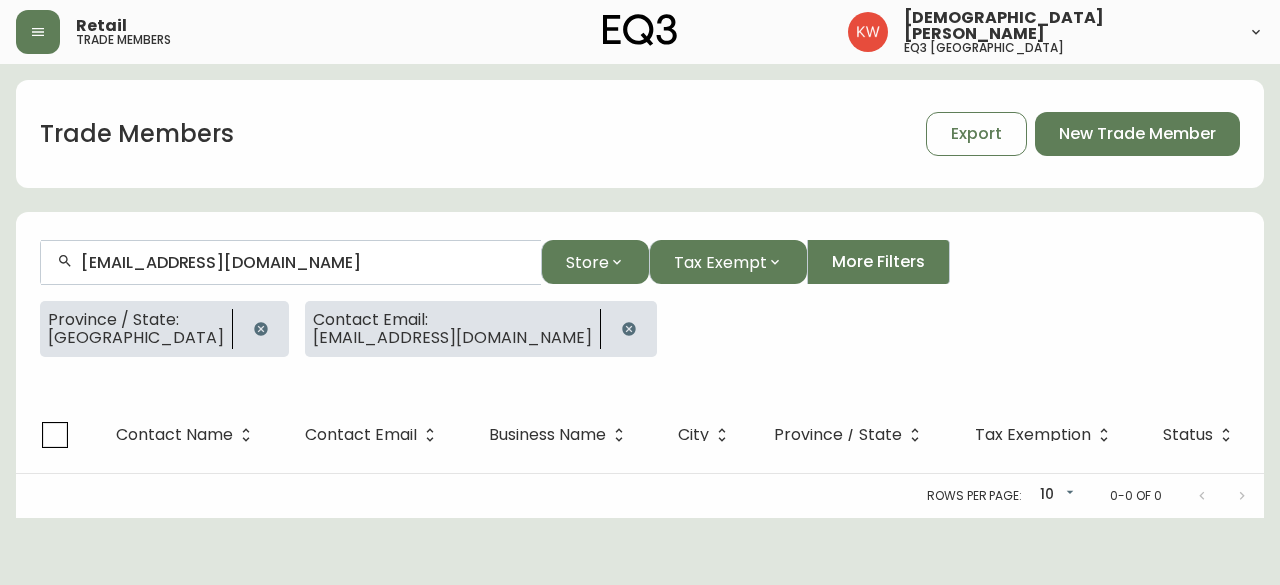 click 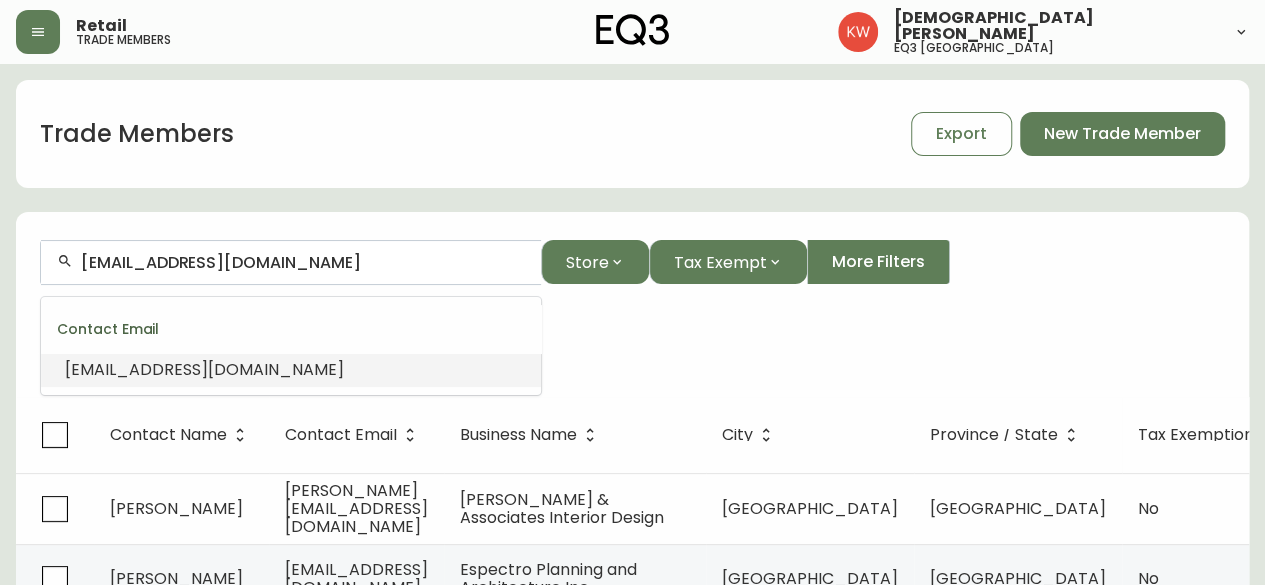 drag, startPoint x: 352, startPoint y: 263, endPoint x: 46, endPoint y: 261, distance: 306.00653 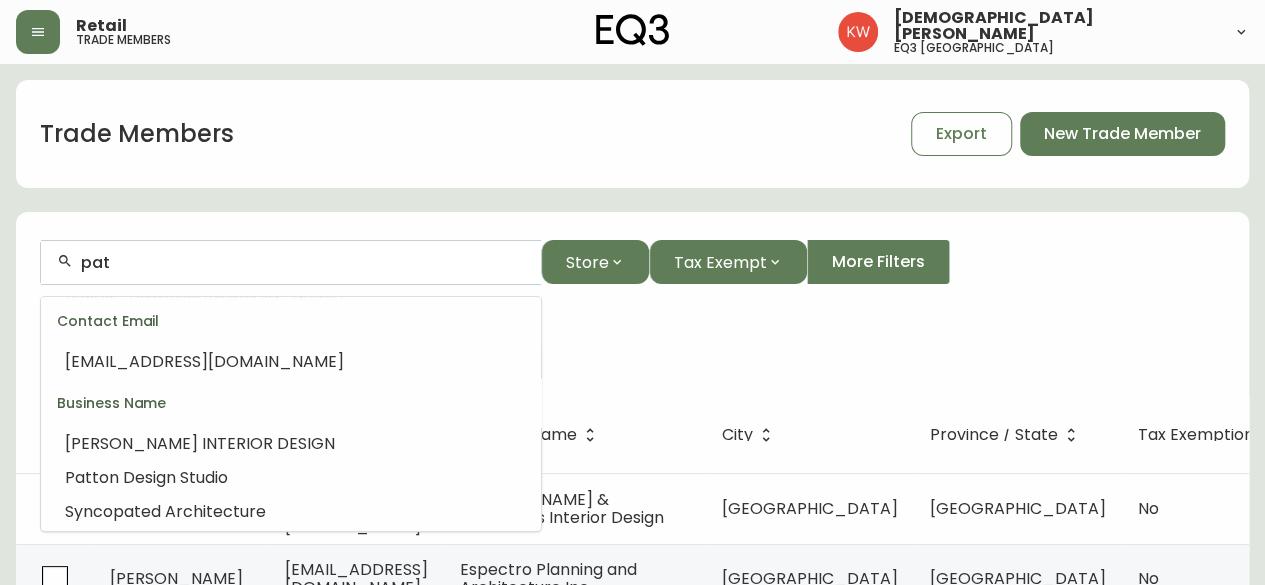scroll, scrollTop: 400, scrollLeft: 0, axis: vertical 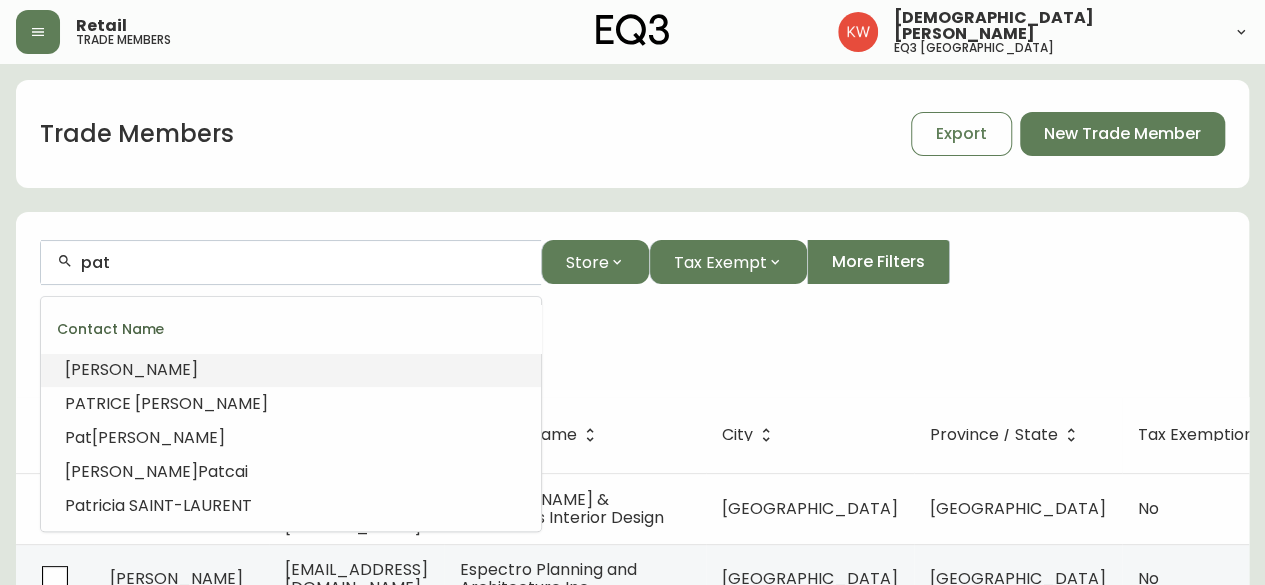 drag, startPoint x: 157, startPoint y: 259, endPoint x: 0, endPoint y: 262, distance: 157.02866 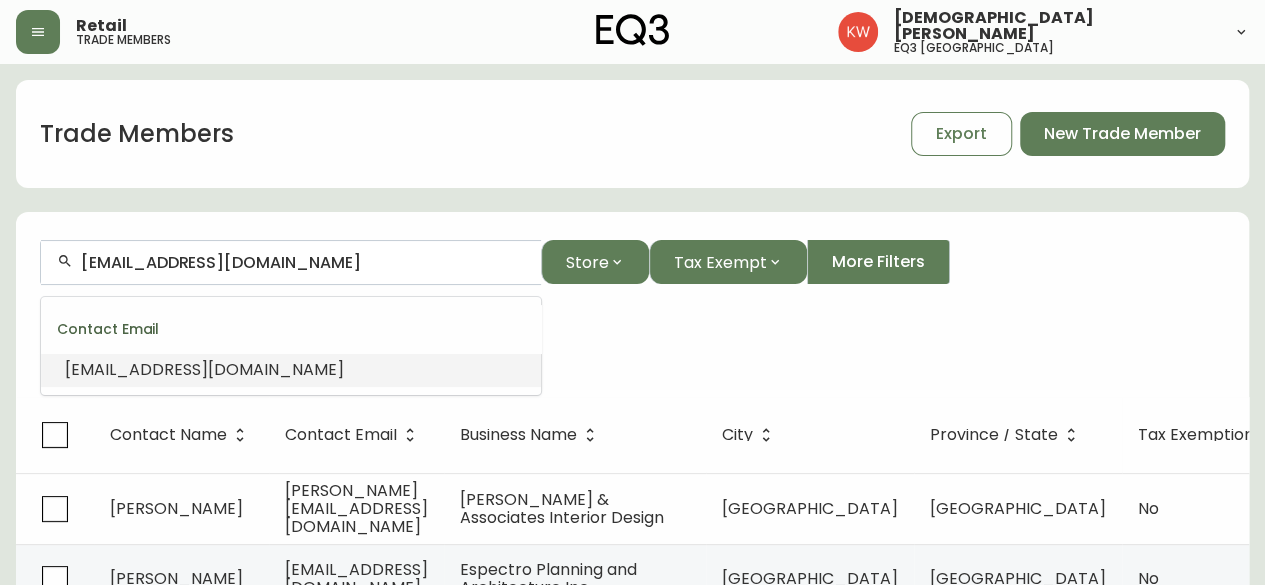 click on "[EMAIL_ADDRESS][DOMAIN_NAME]" at bounding box center (204, 369) 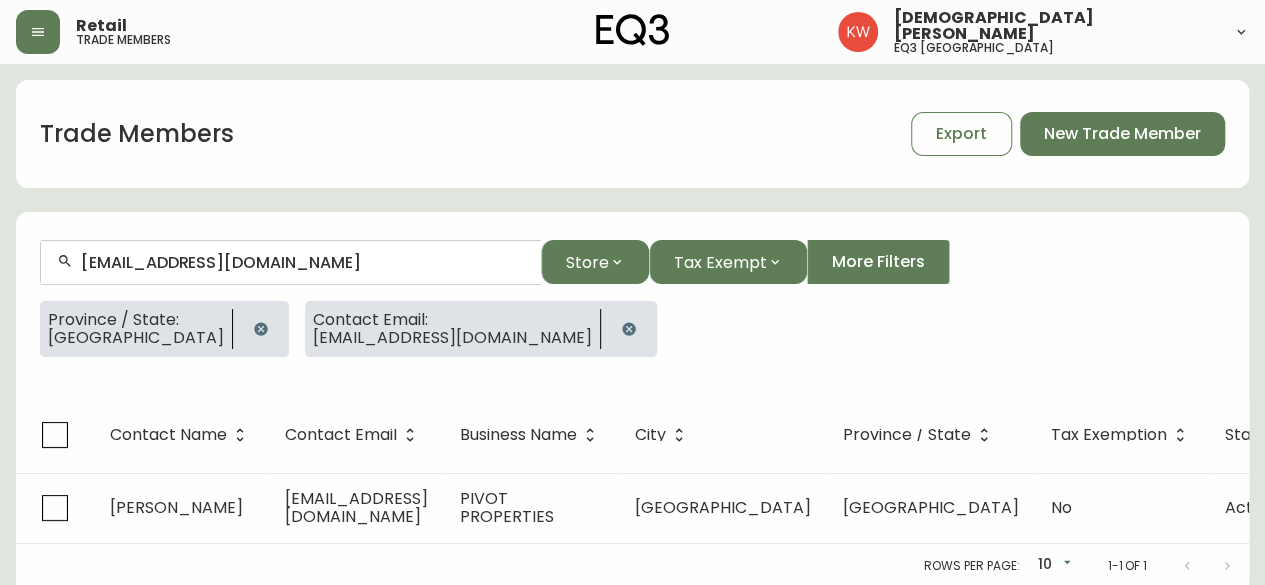 type on "[EMAIL_ADDRESS][DOMAIN_NAME]" 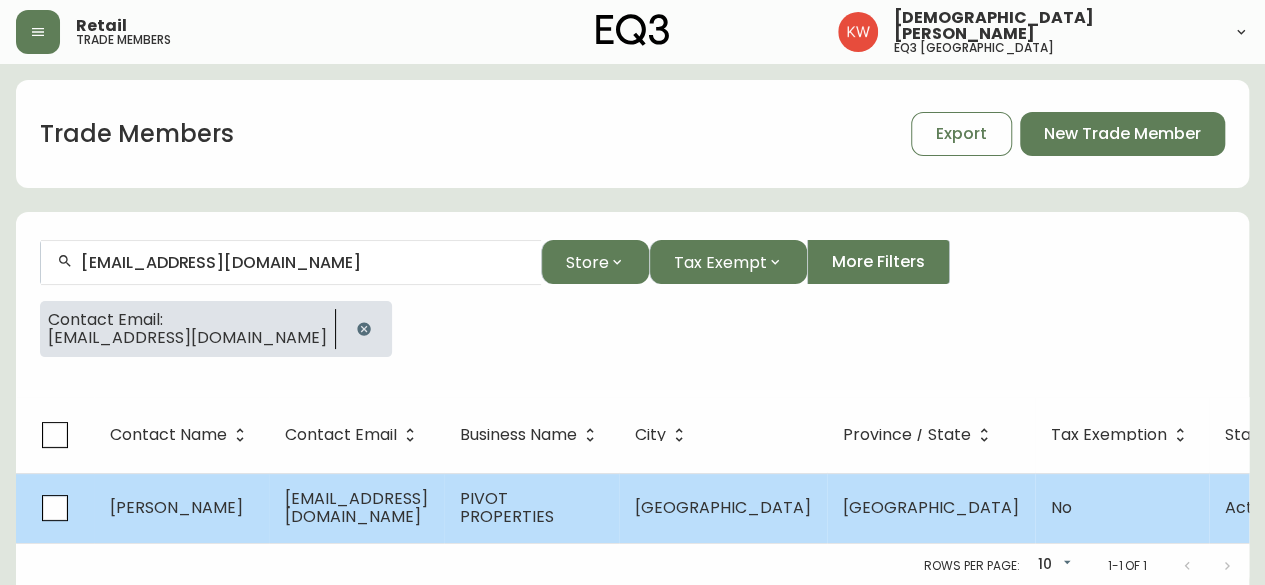 click on "[PERSON_NAME]" at bounding box center (181, 508) 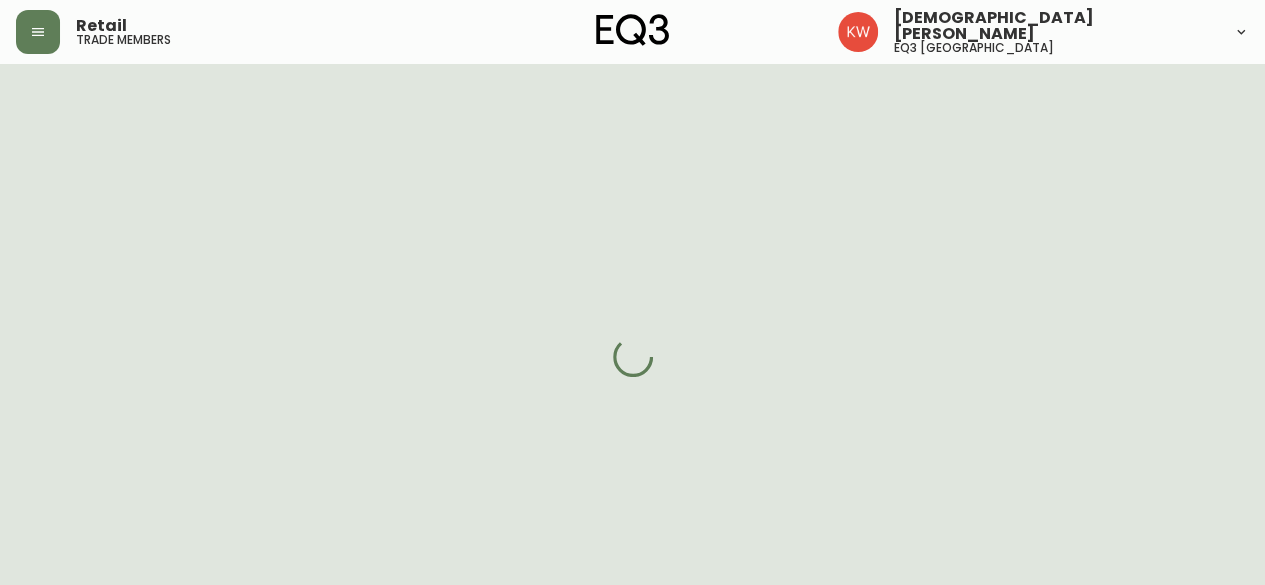 select on "AB" 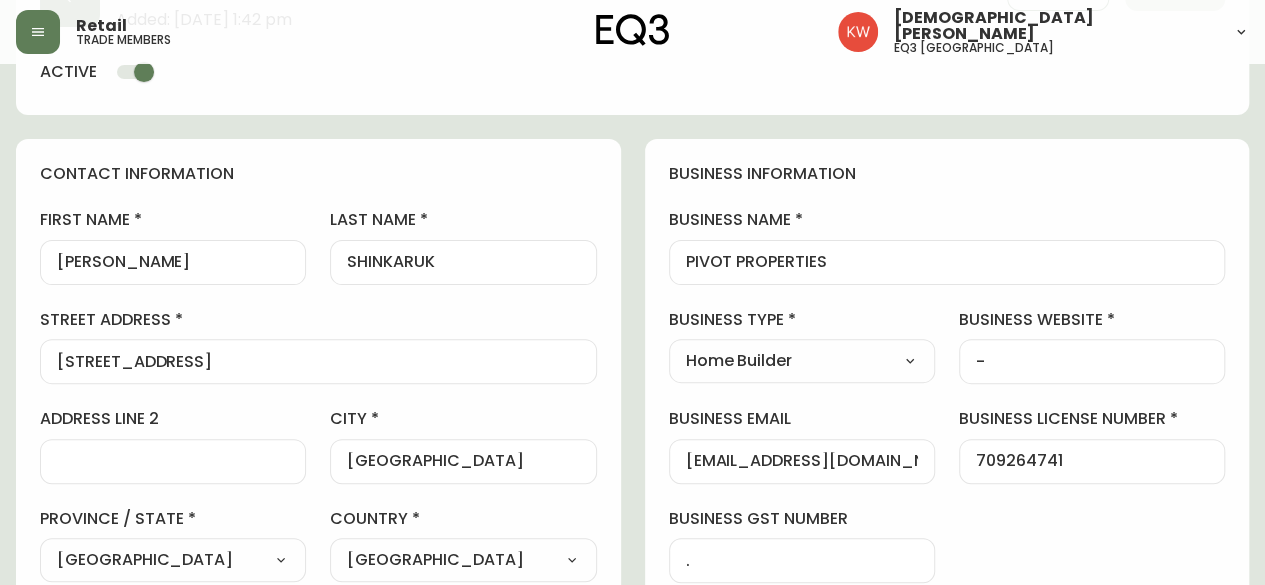 scroll, scrollTop: 0, scrollLeft: 0, axis: both 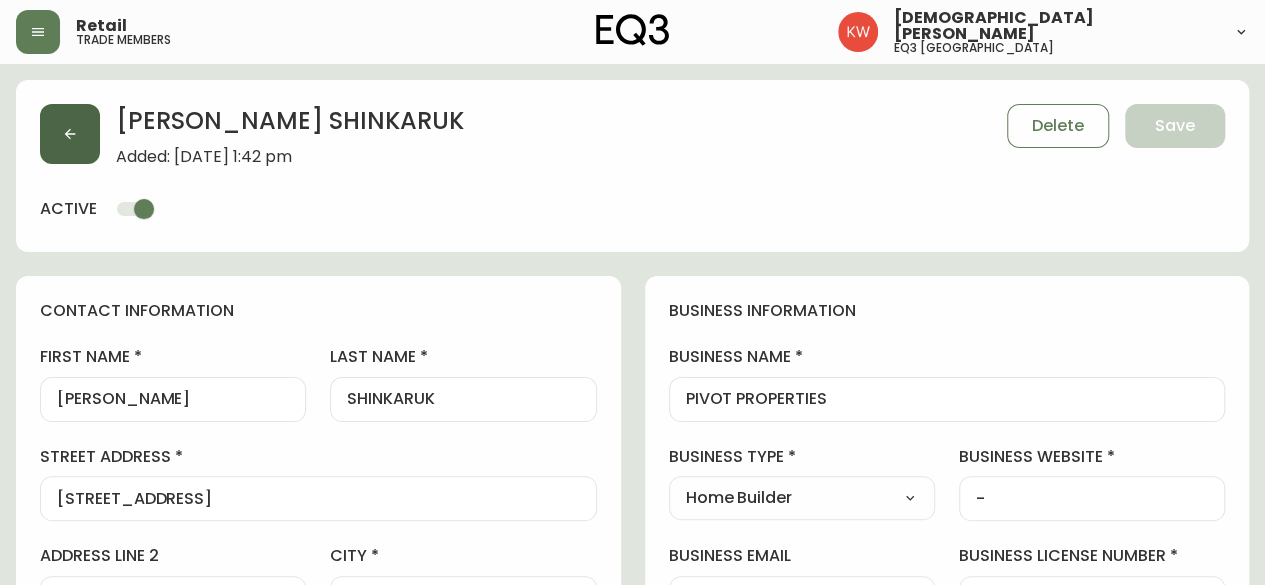 click at bounding box center [70, 134] 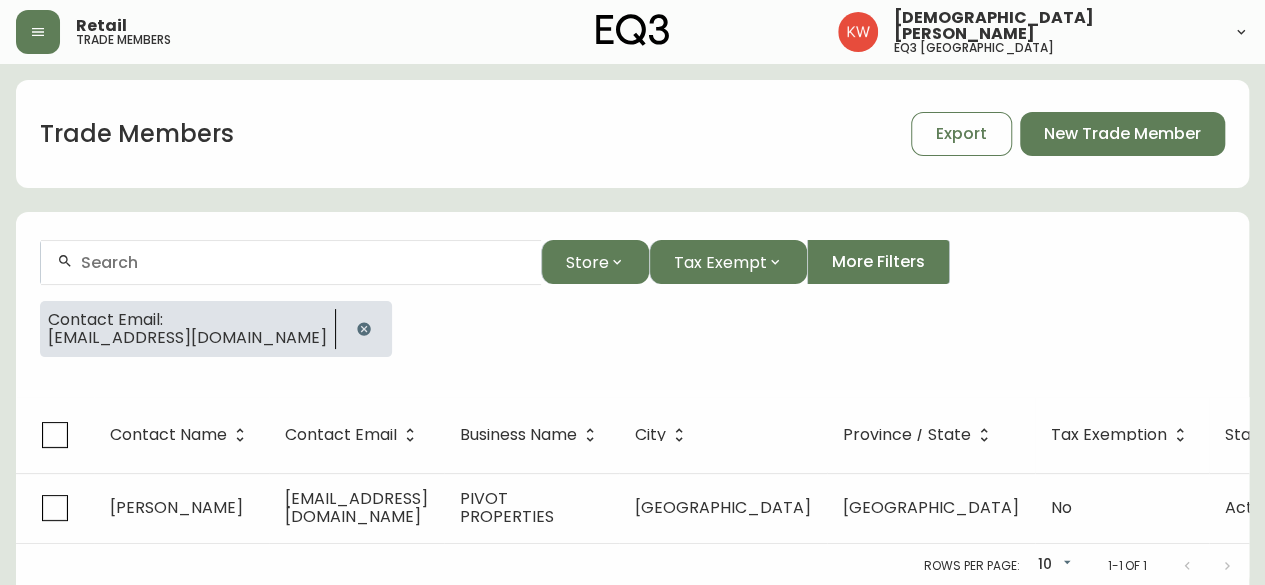 click 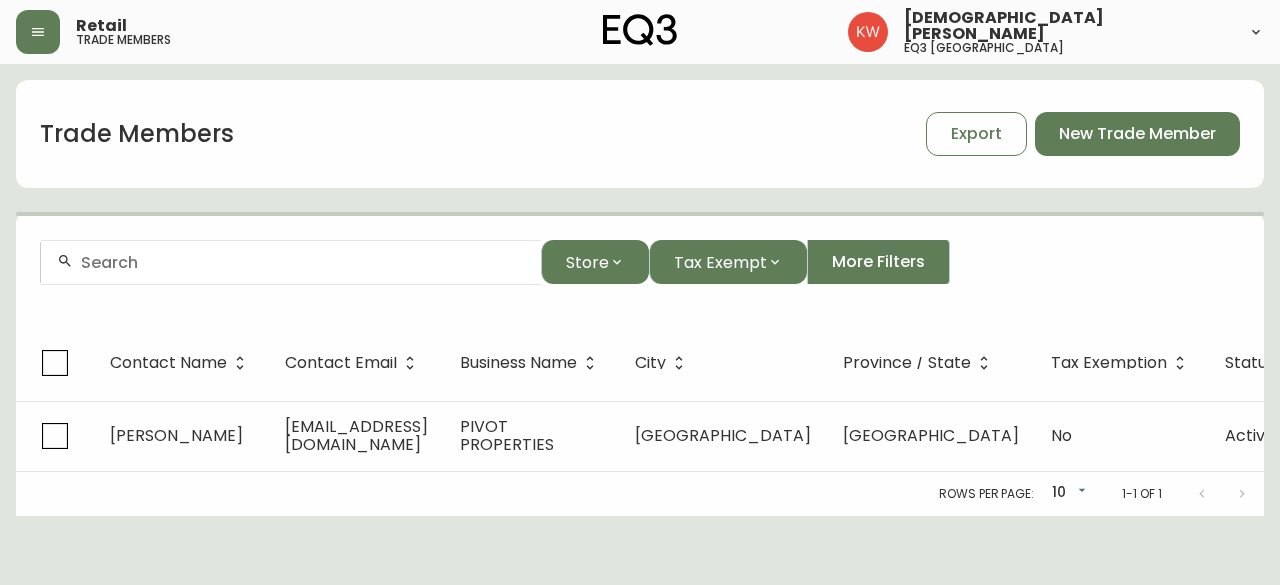 click at bounding box center [303, 262] 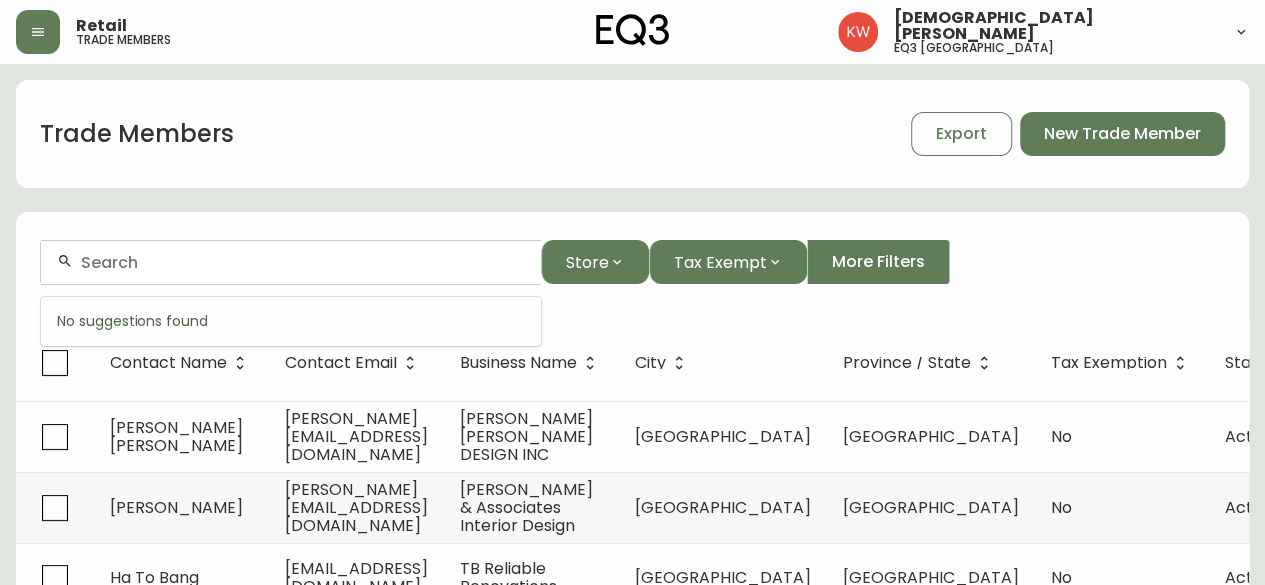 paste on "[EMAIL_ADDRESS][DOMAIN_NAME]" 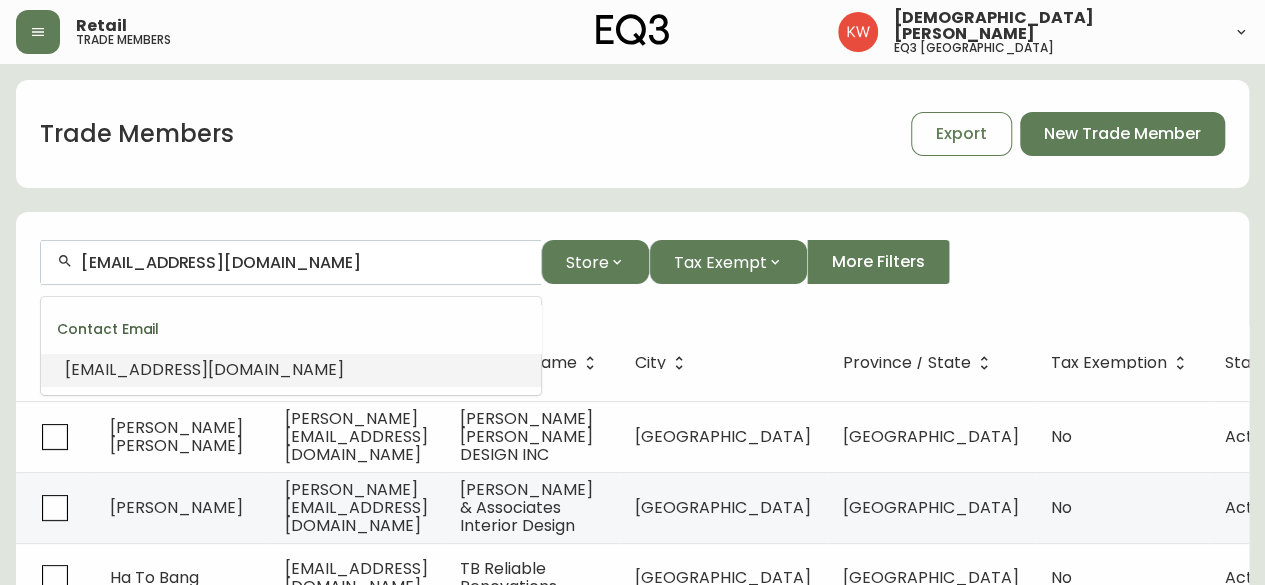 click on "[EMAIL_ADDRESS][DOMAIN_NAME]" at bounding box center (204, 369) 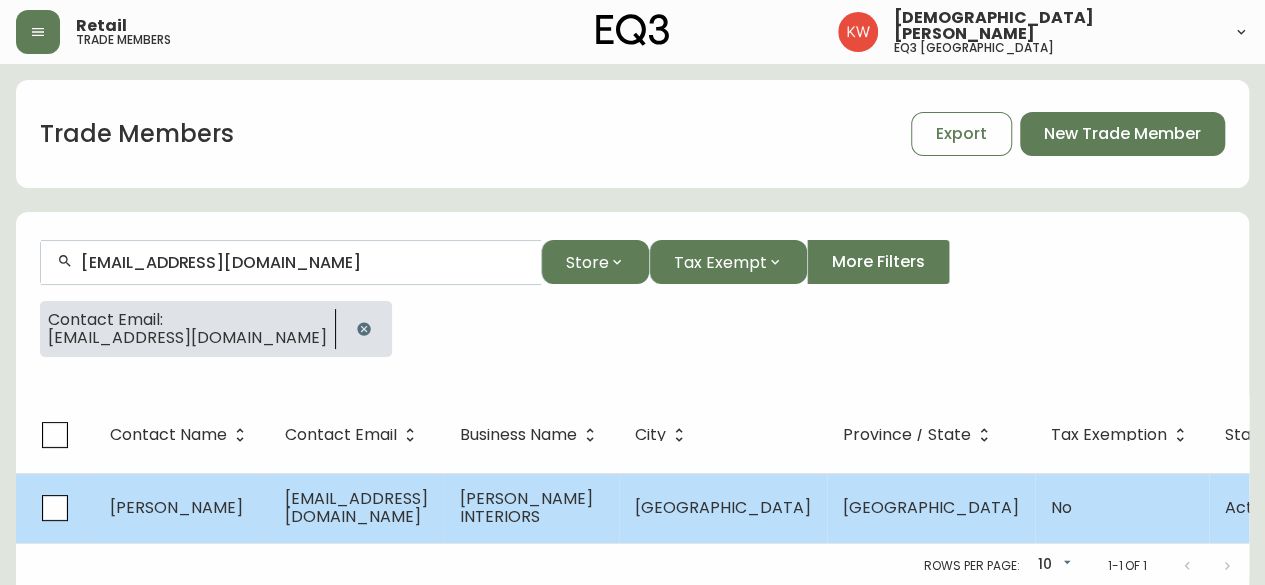 type on "[EMAIL_ADDRESS][DOMAIN_NAME]" 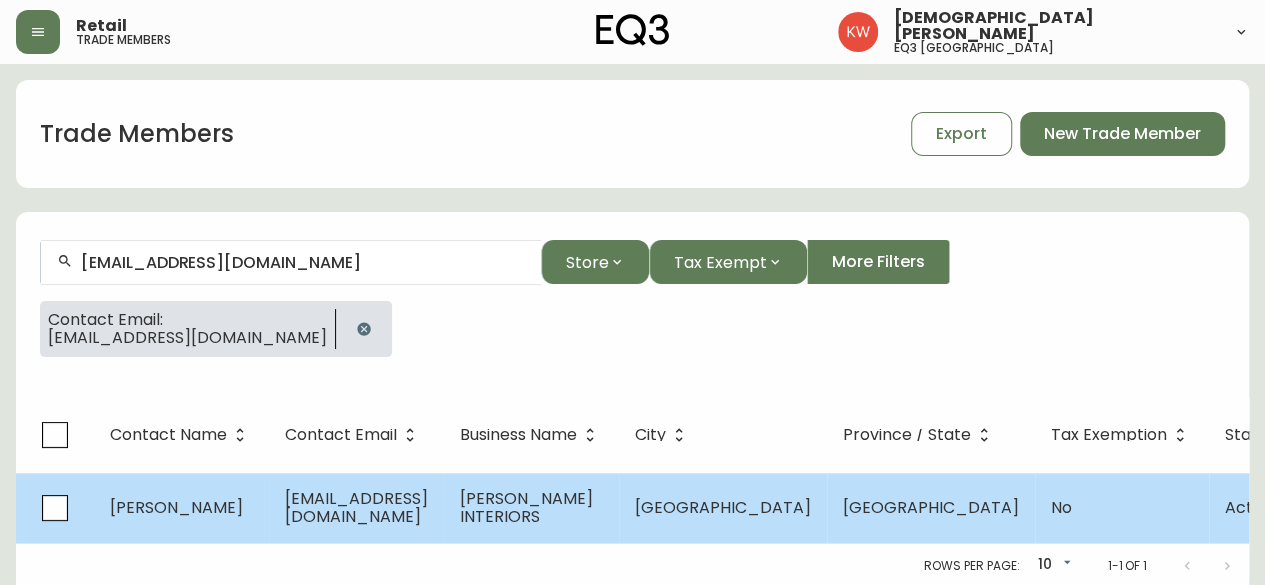 click on "[PERSON_NAME]" at bounding box center (181, 508) 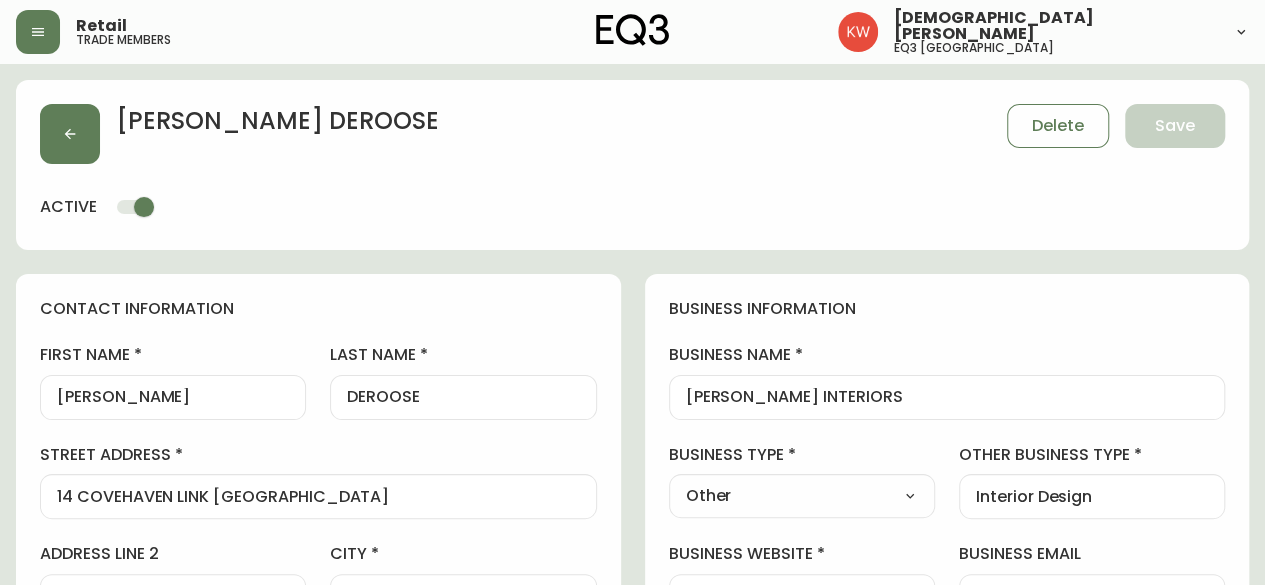 type on "EQ3 [GEOGRAPHIC_DATA]" 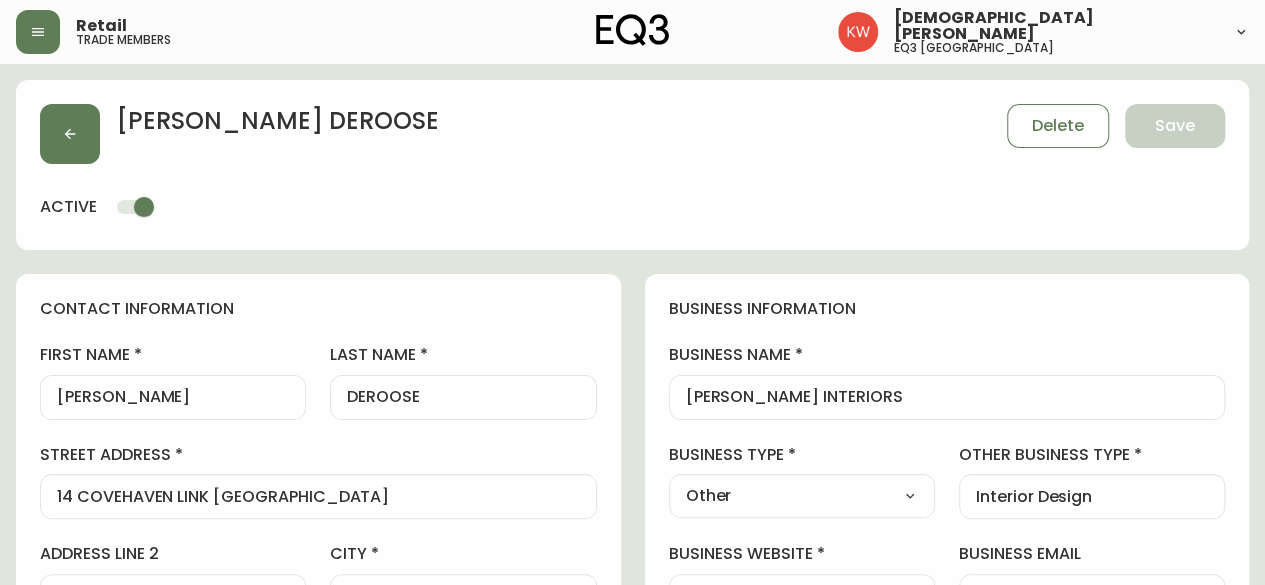 select on "cjw10z96m00006gs08l3o91tv" 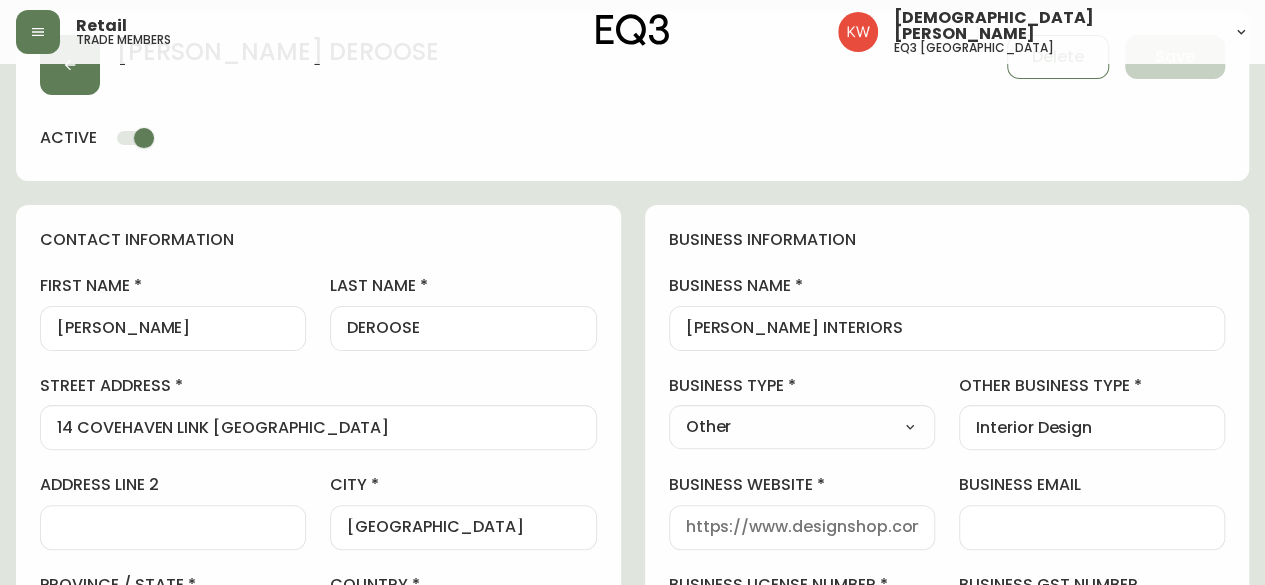 scroll, scrollTop: 100, scrollLeft: 0, axis: vertical 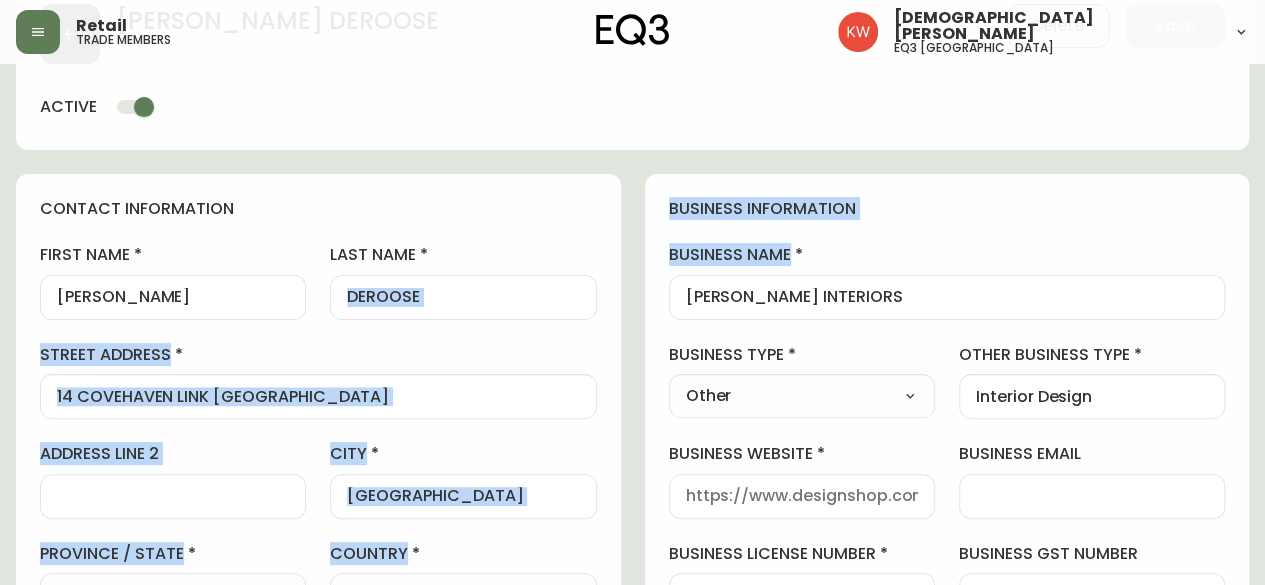 drag, startPoint x: 913, startPoint y: 281, endPoint x: 885, endPoint y: 333, distance: 59.05929 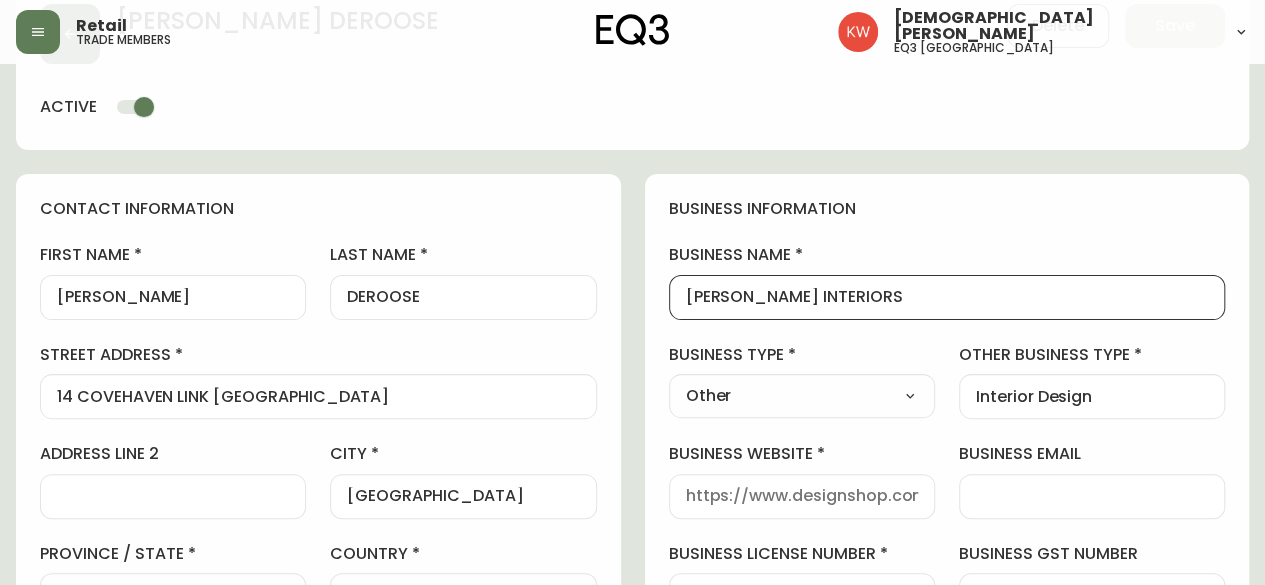 drag, startPoint x: 944, startPoint y: 297, endPoint x: 628, endPoint y: 293, distance: 316.02533 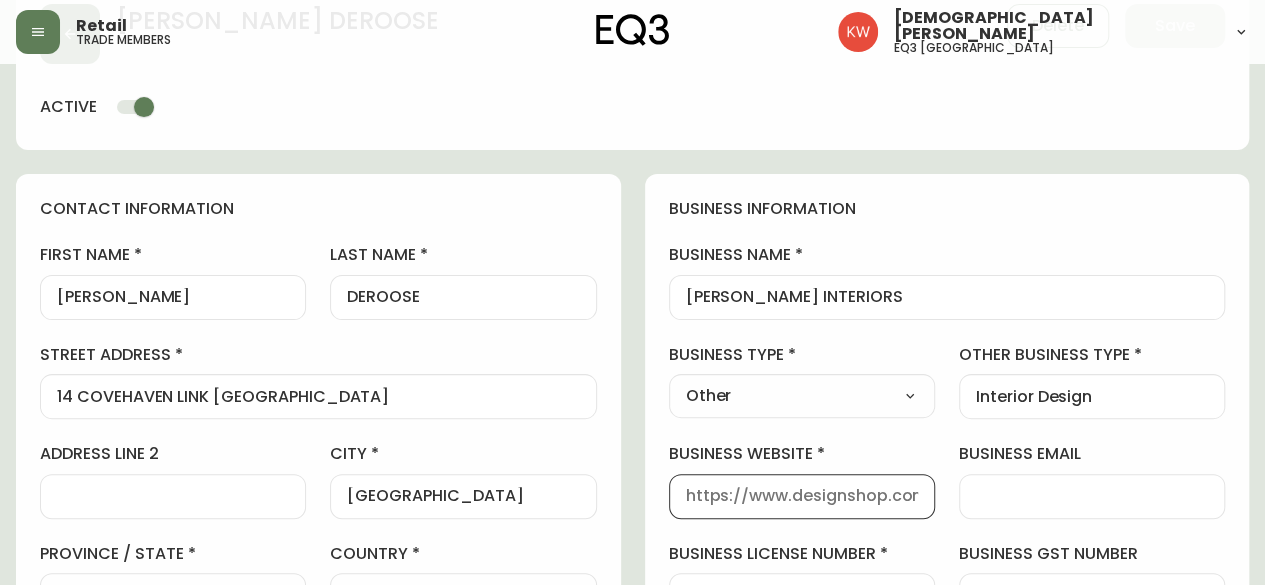 paste on "[URL][DOMAIN_NAME]" 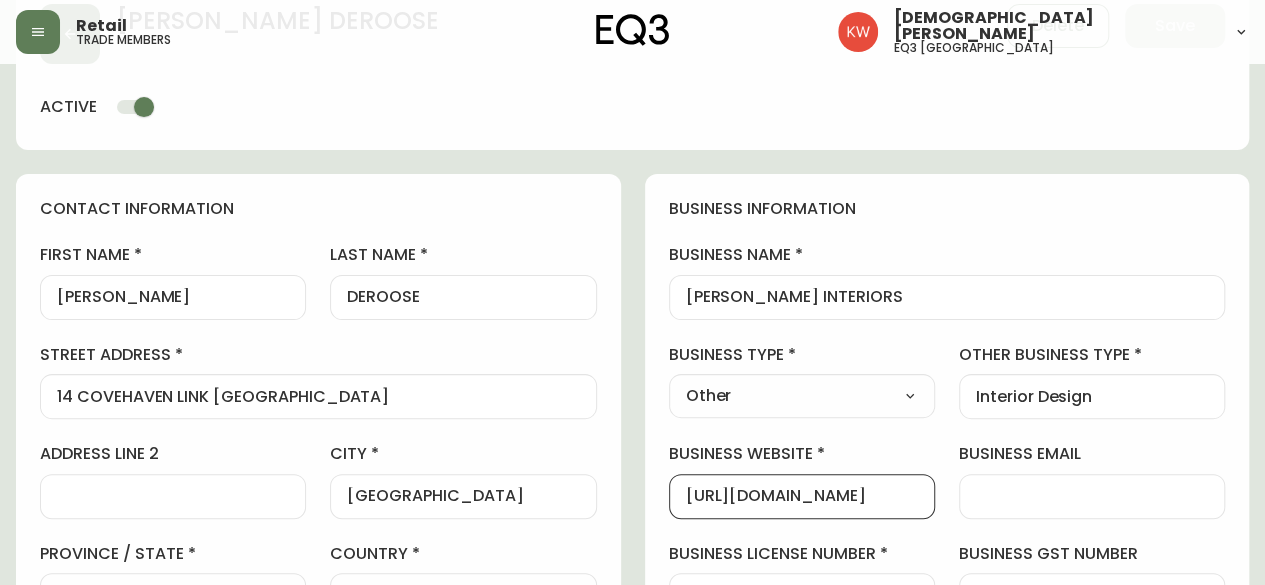 scroll, scrollTop: 0, scrollLeft: 90, axis: horizontal 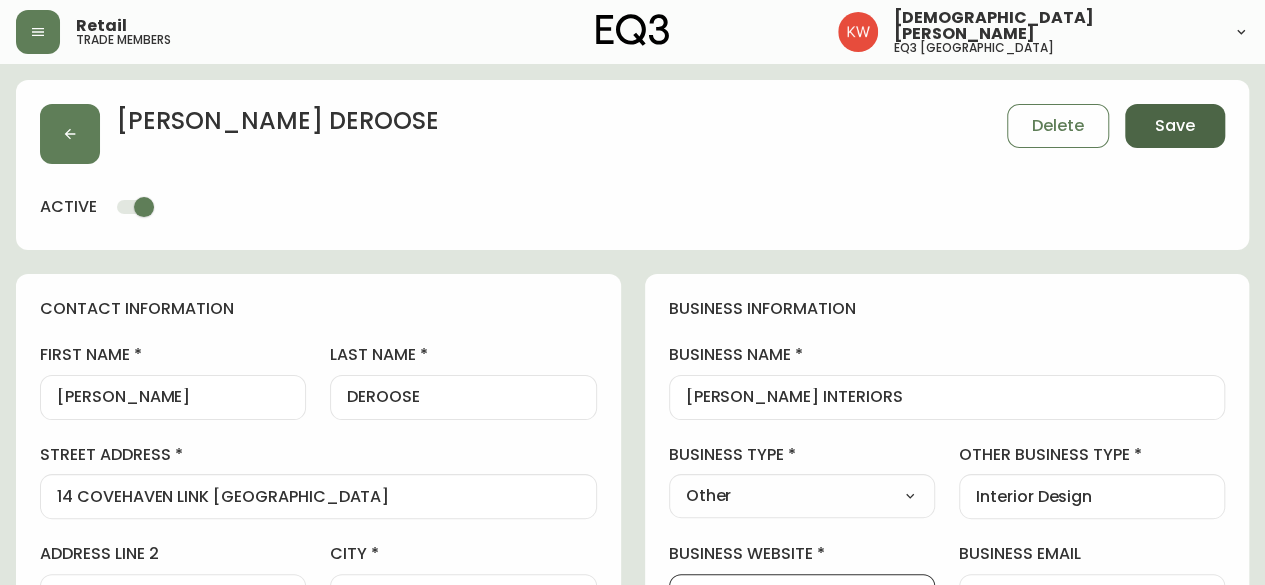 type on "[URL][DOMAIN_NAME]" 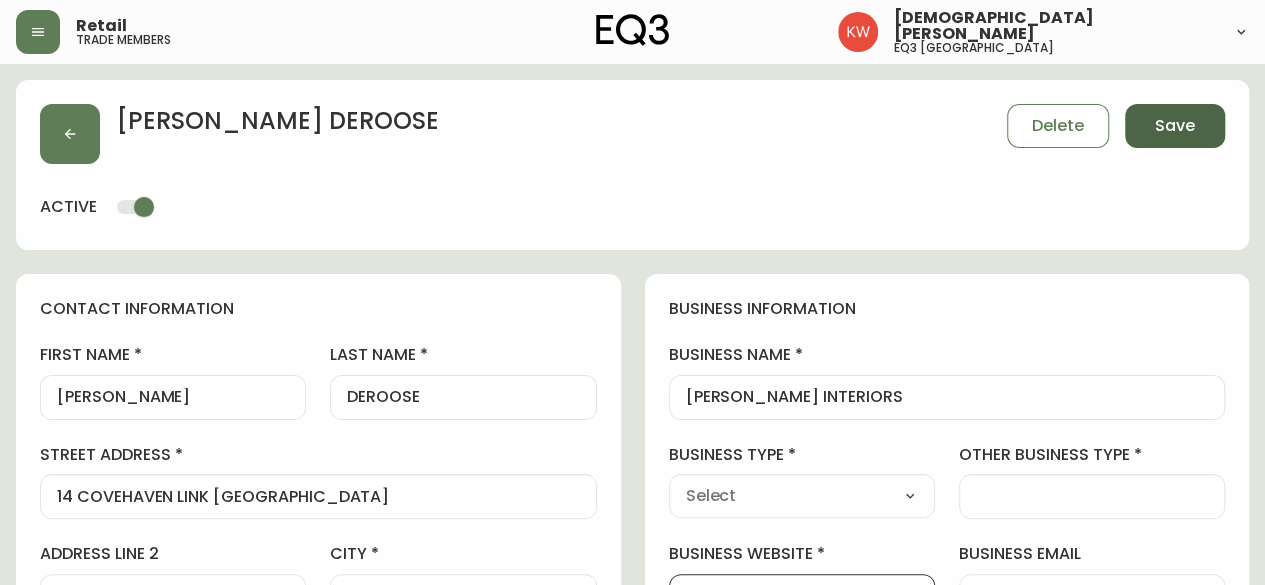 select 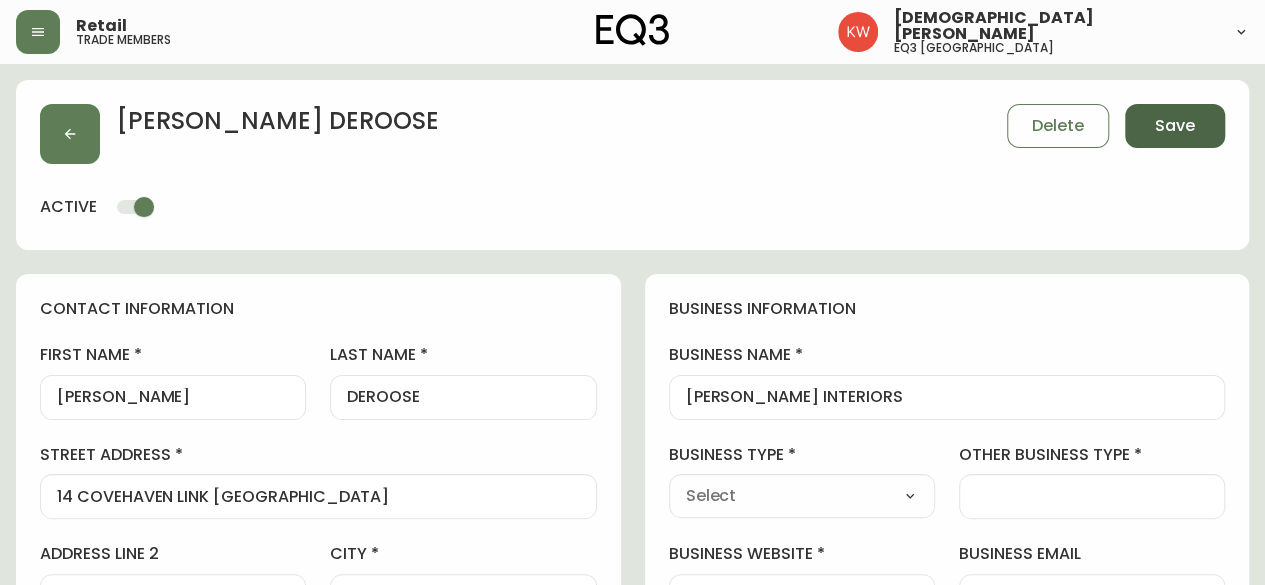 type on "Other" 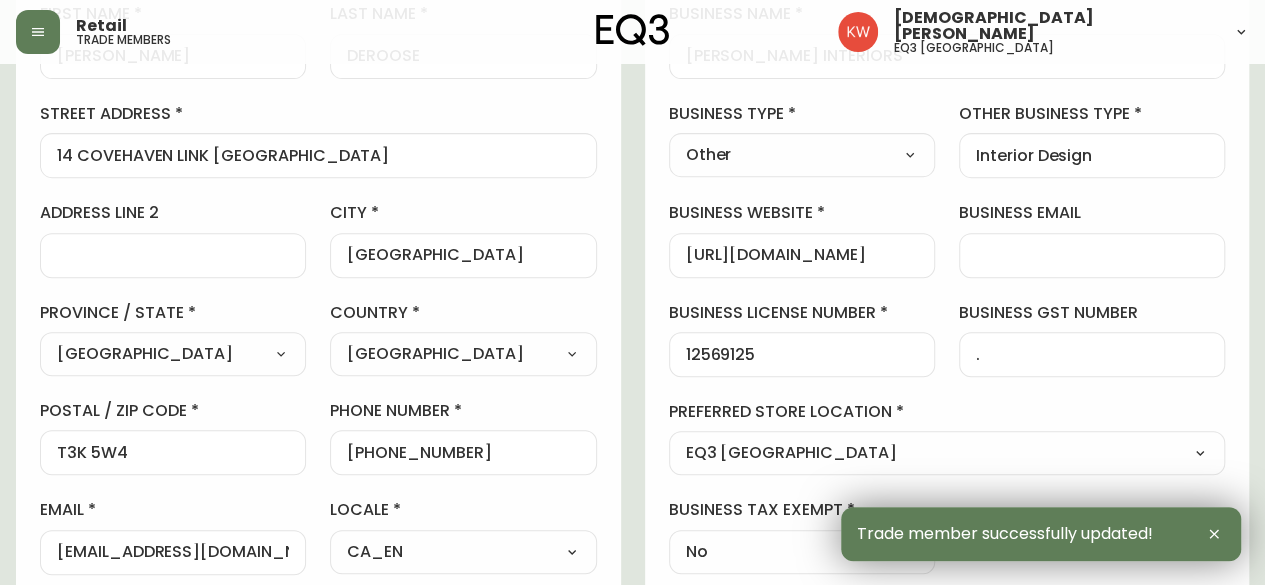 scroll, scrollTop: 400, scrollLeft: 0, axis: vertical 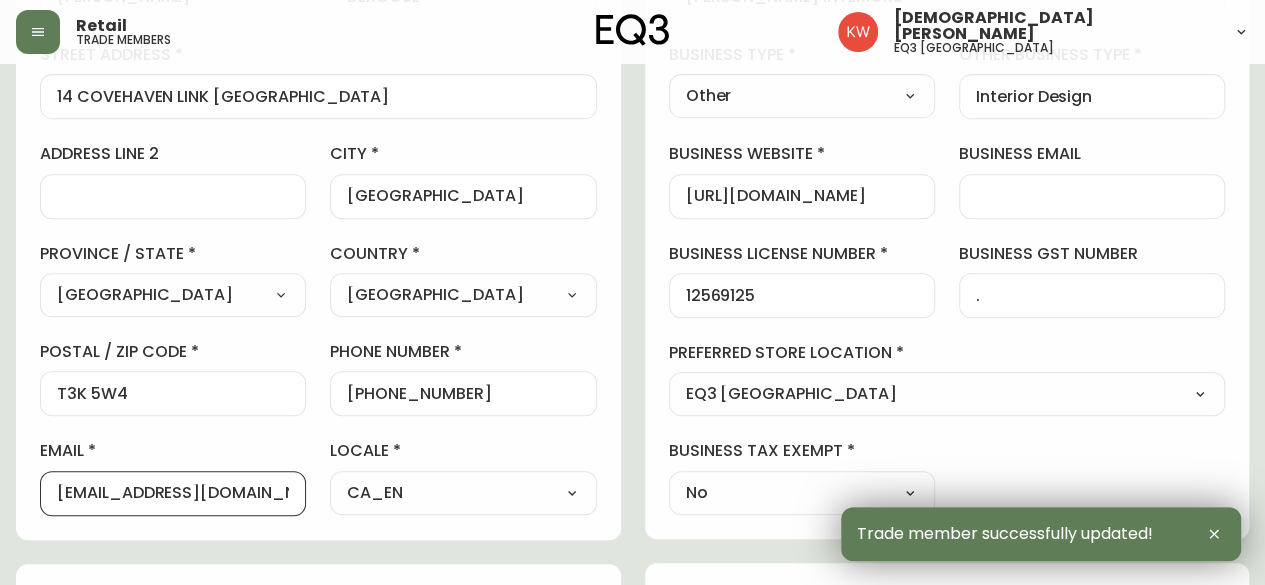 drag, startPoint x: 248, startPoint y: 492, endPoint x: 40, endPoint y: 487, distance: 208.06009 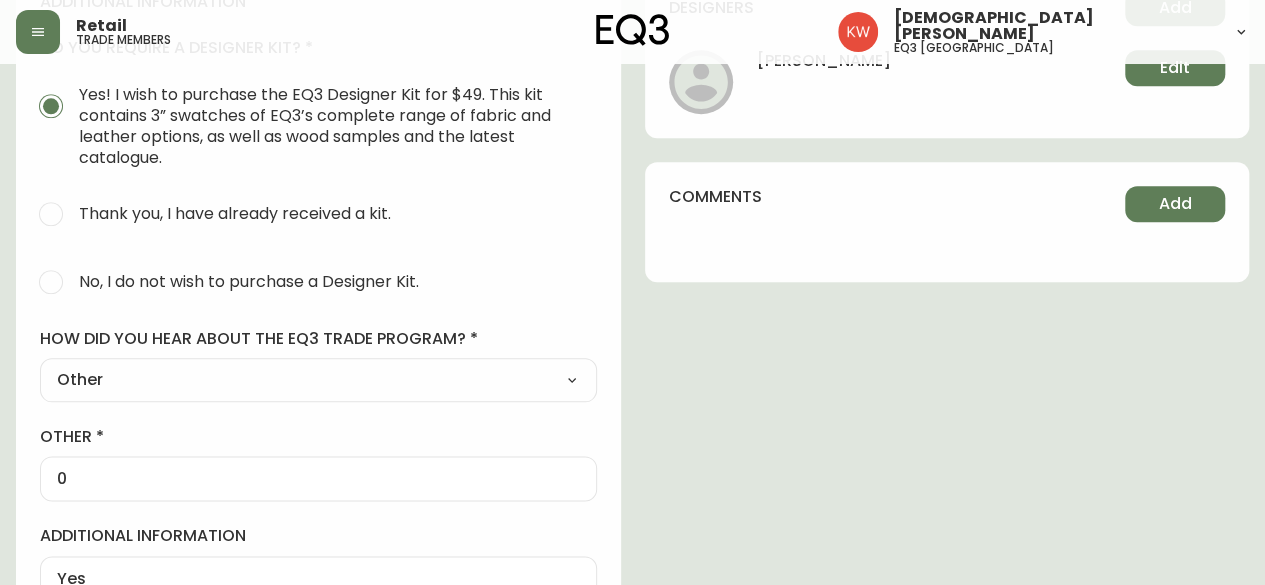 scroll, scrollTop: 1112, scrollLeft: 0, axis: vertical 